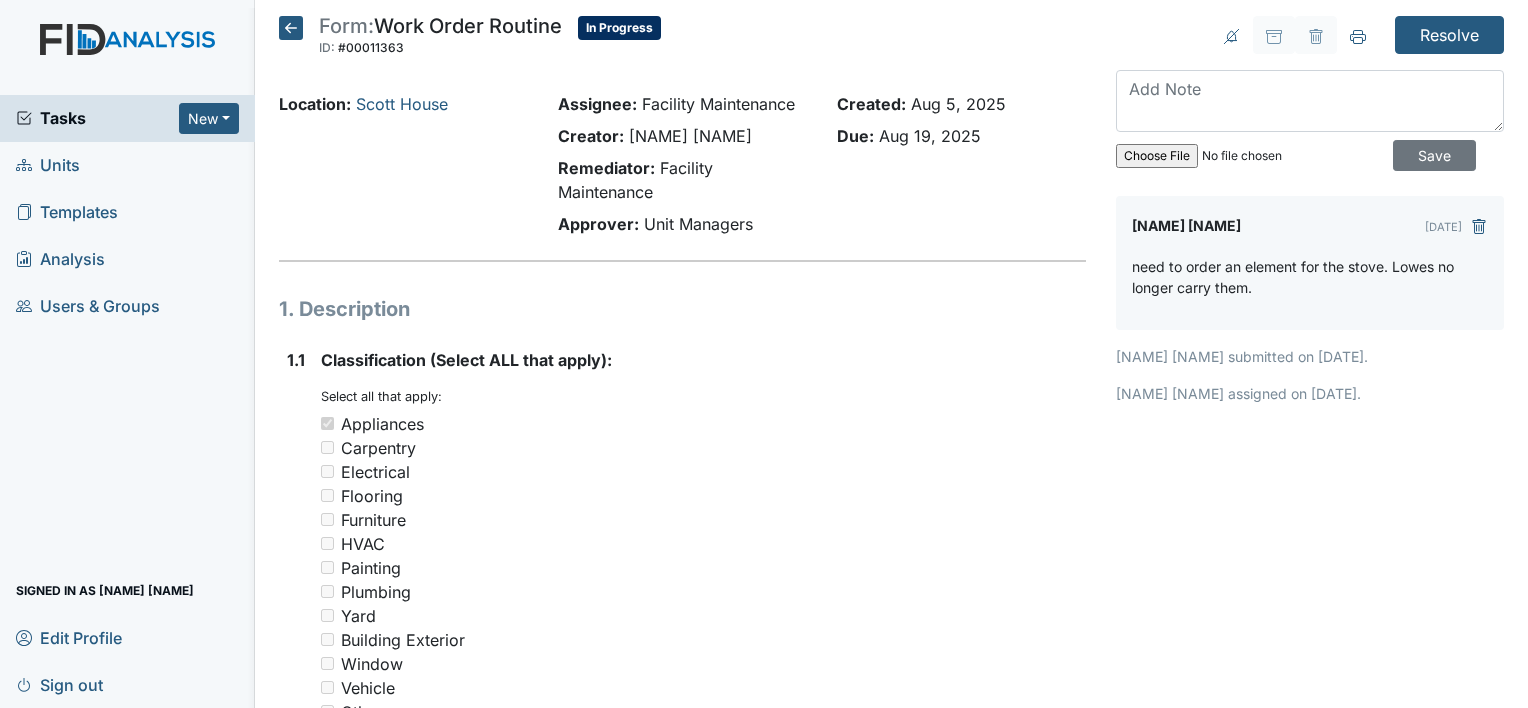 scroll, scrollTop: 0, scrollLeft: 0, axis: both 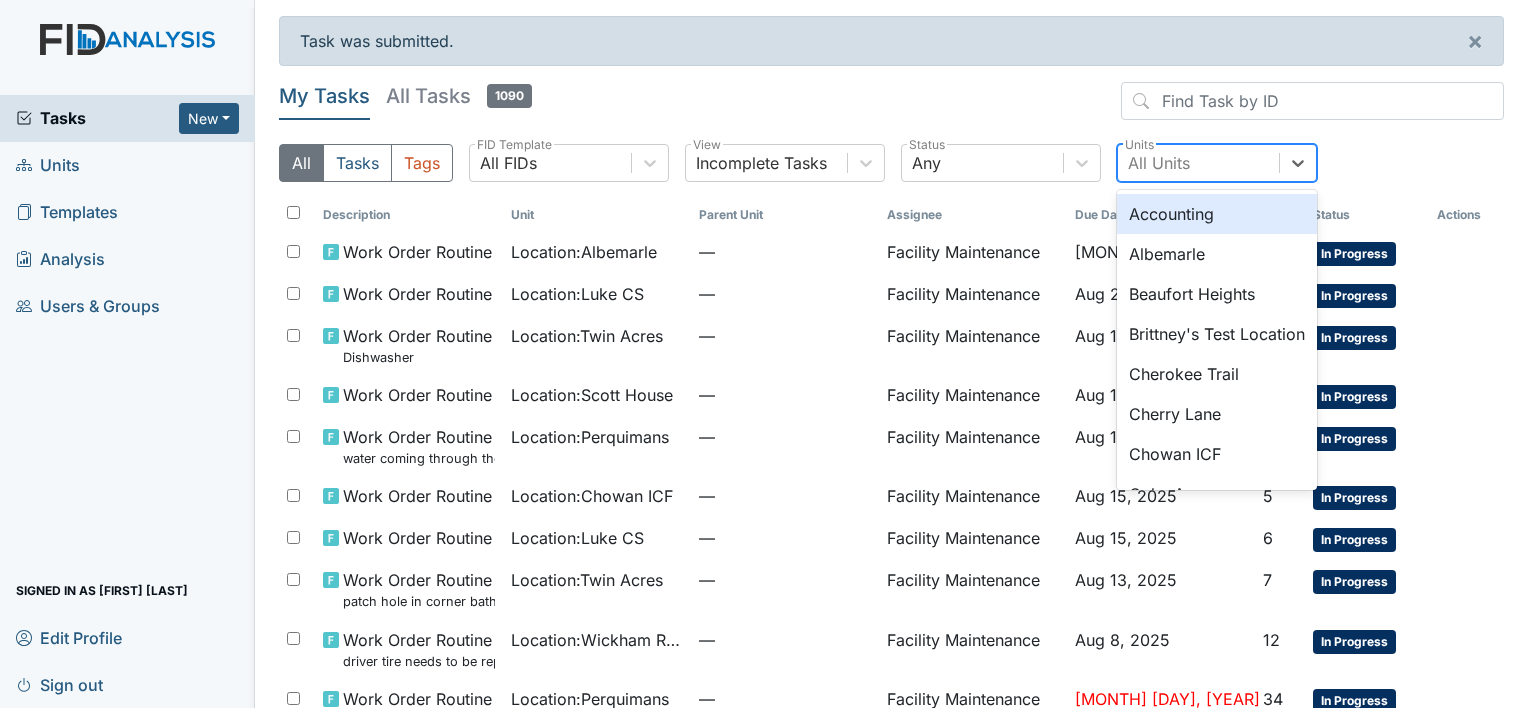 click on "All Units" at bounding box center (1159, 163) 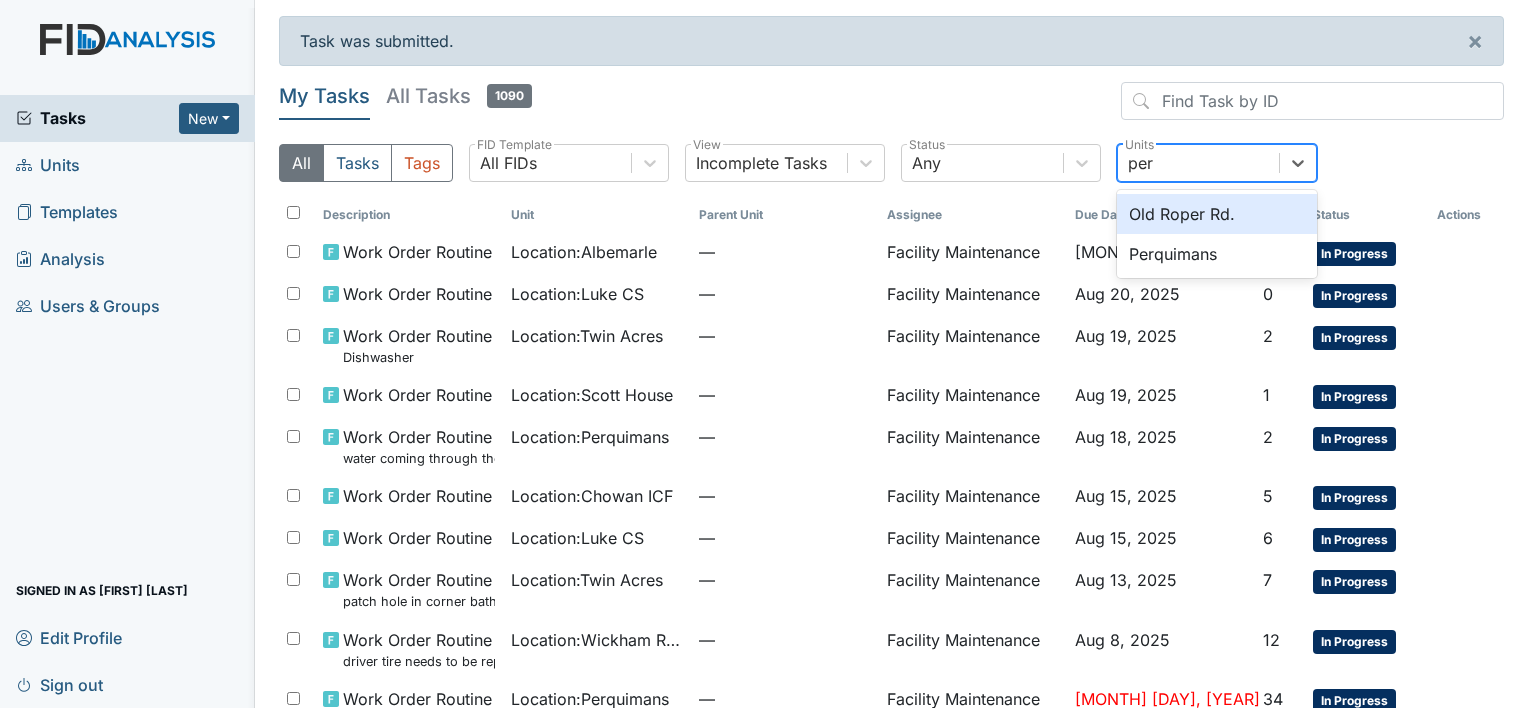 type on "per" 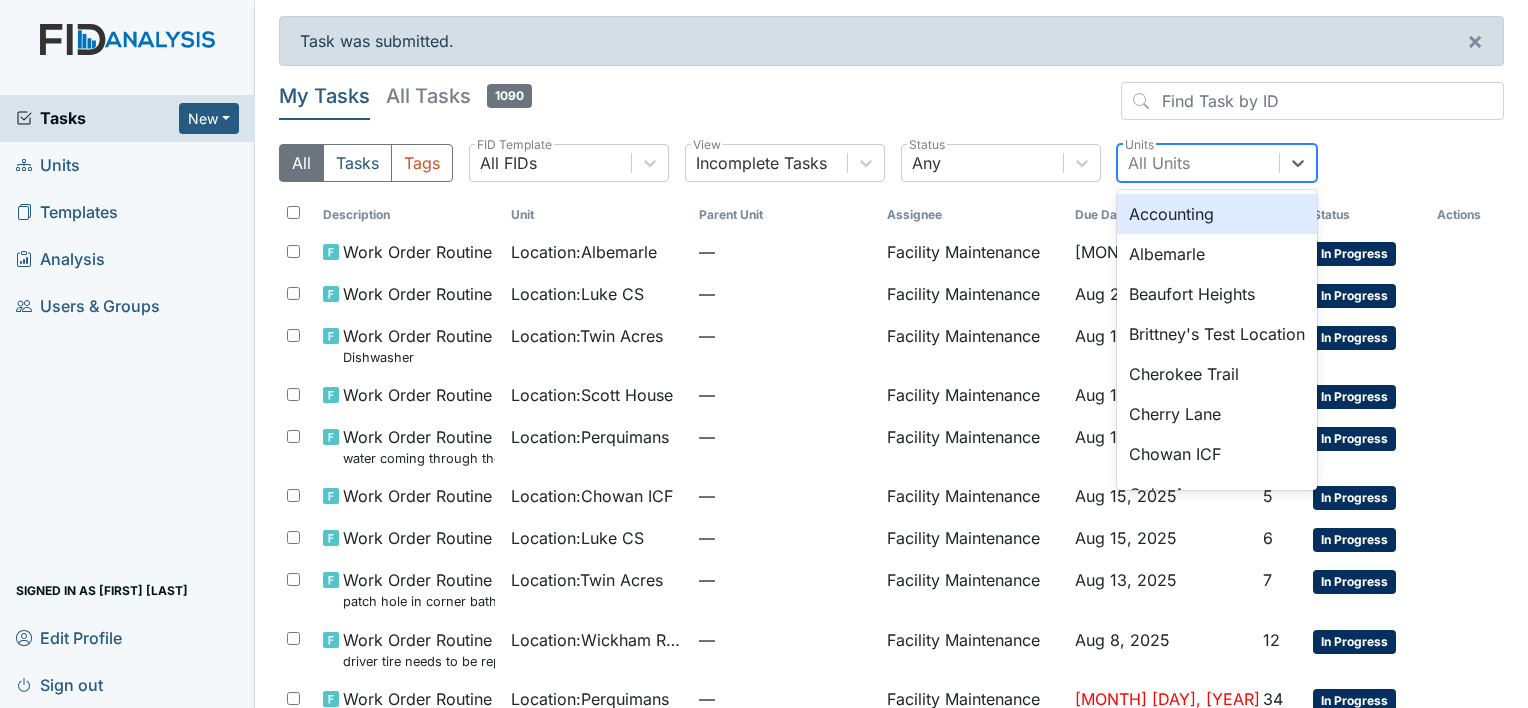 click on "All Units" at bounding box center [1159, 163] 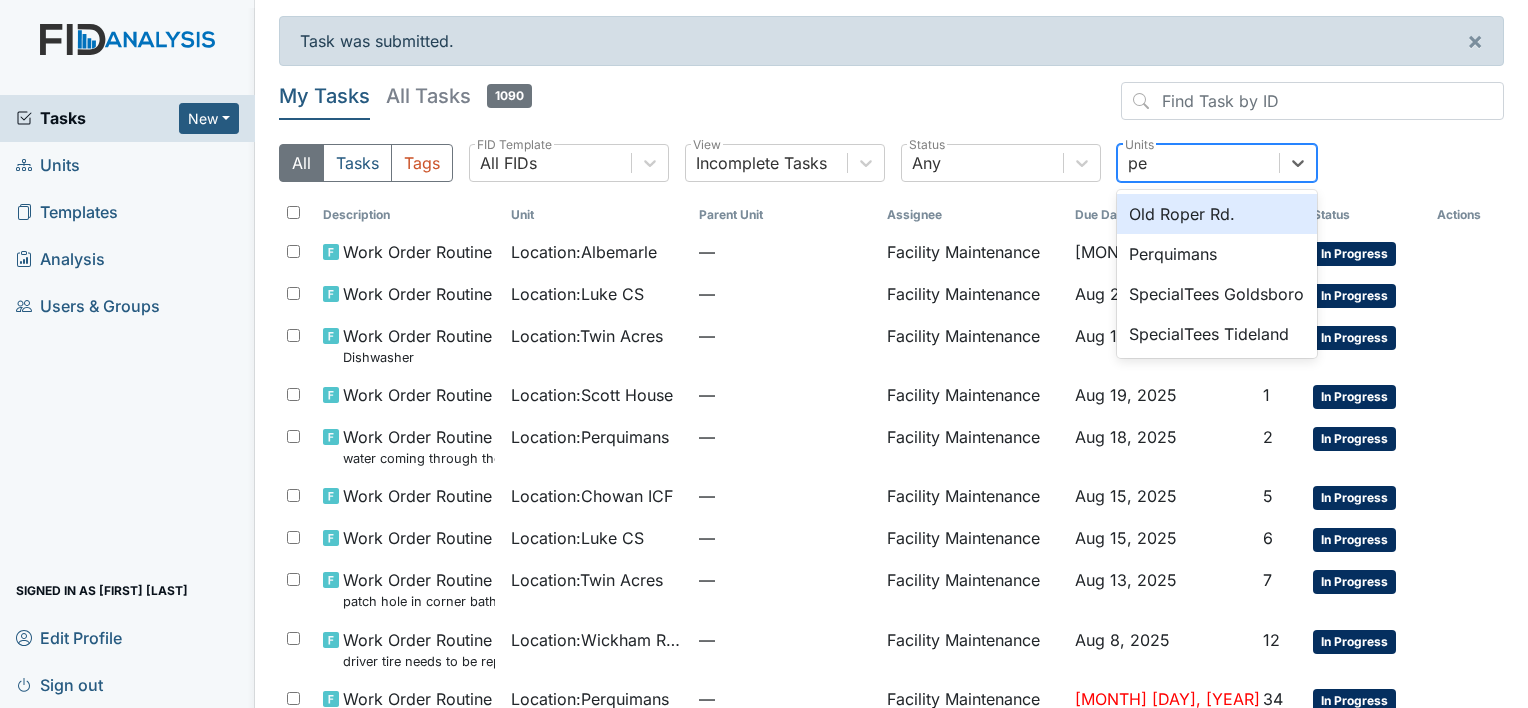 type on "per" 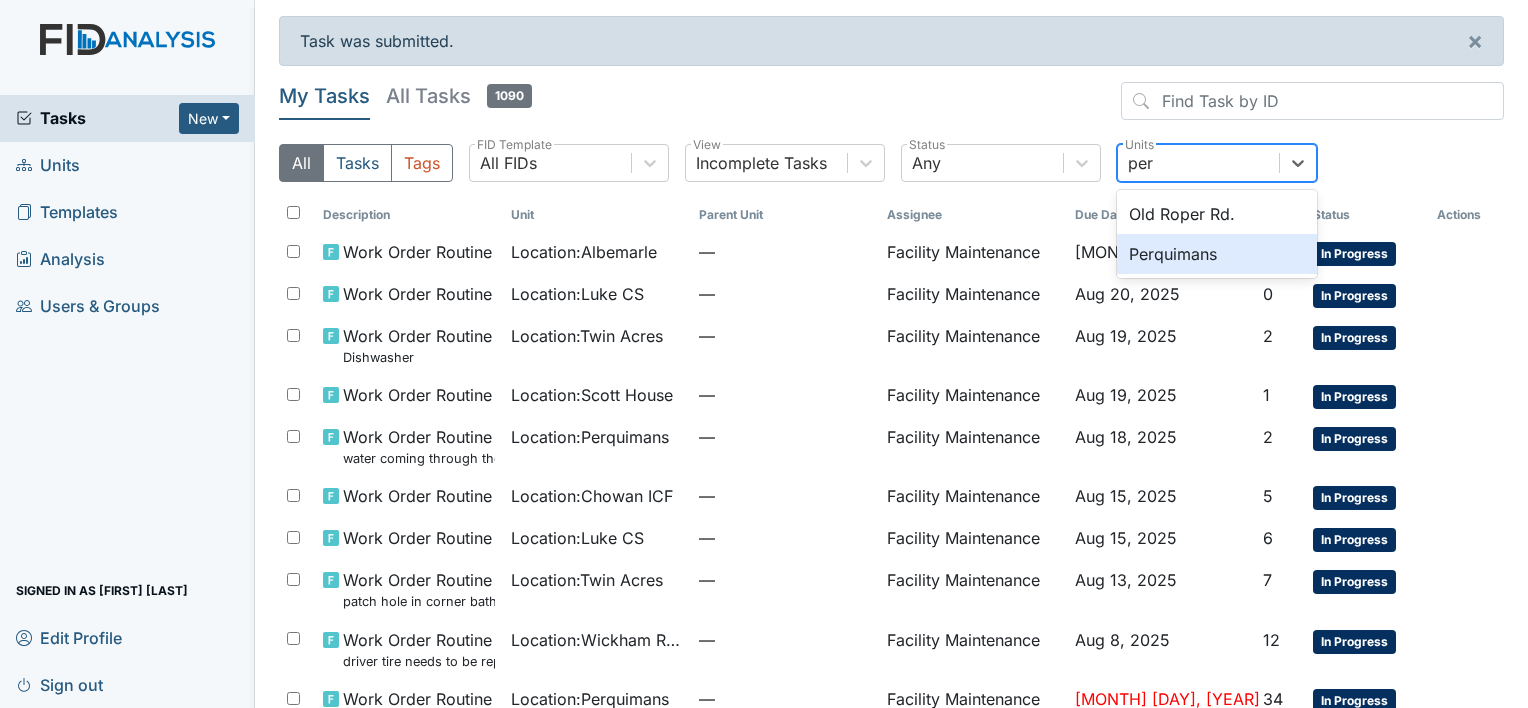 click on "Perquimans" at bounding box center [1217, 254] 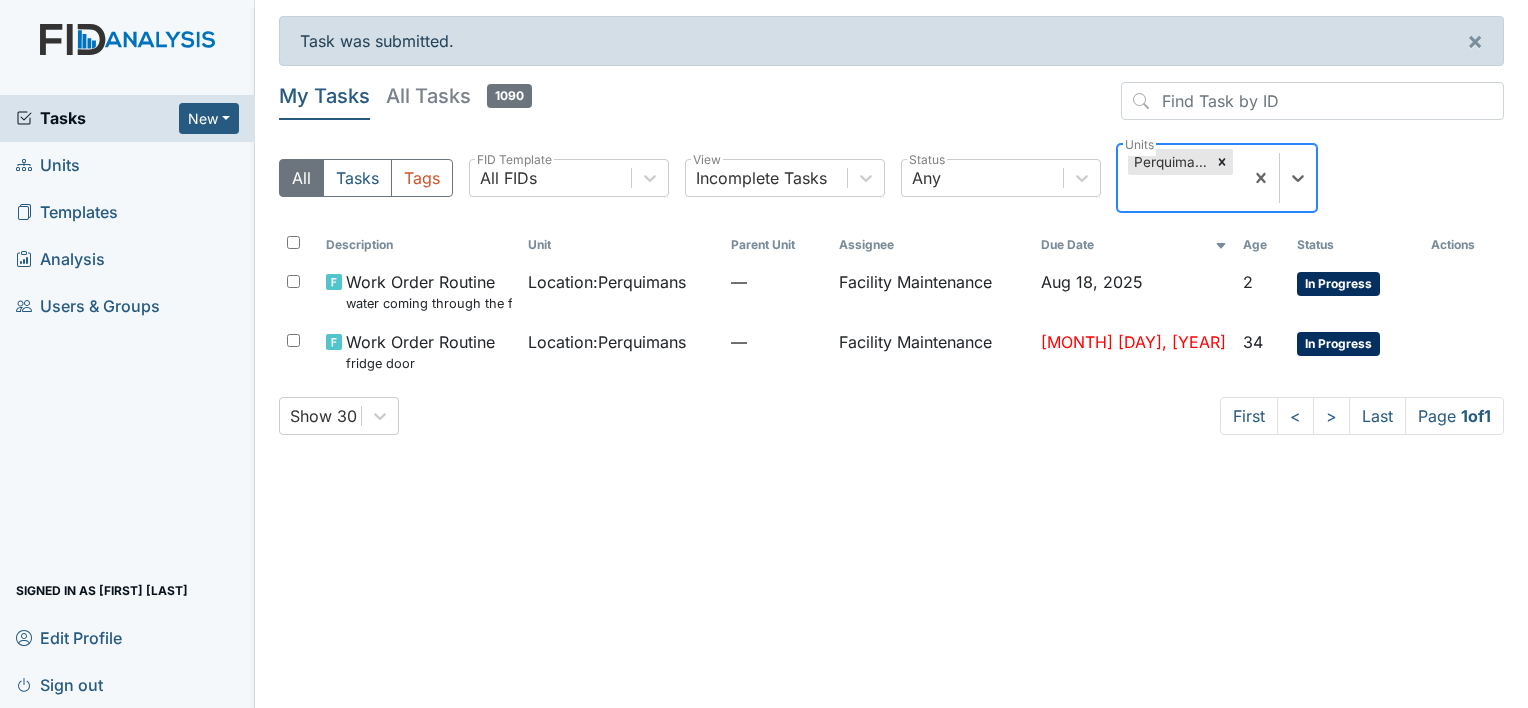 click on "Perquimans" at bounding box center (1169, 162) 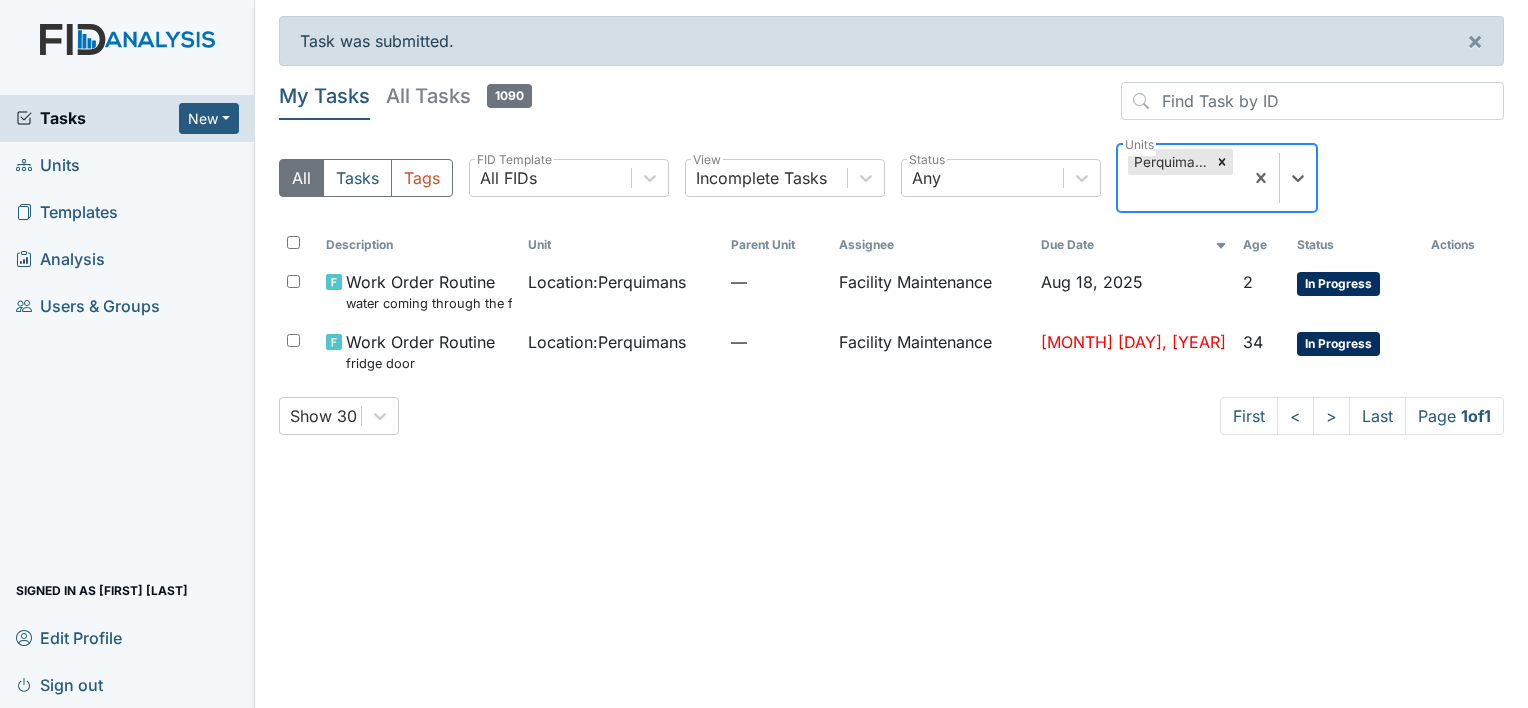 click on "Perquimans" at bounding box center [1169, 162] 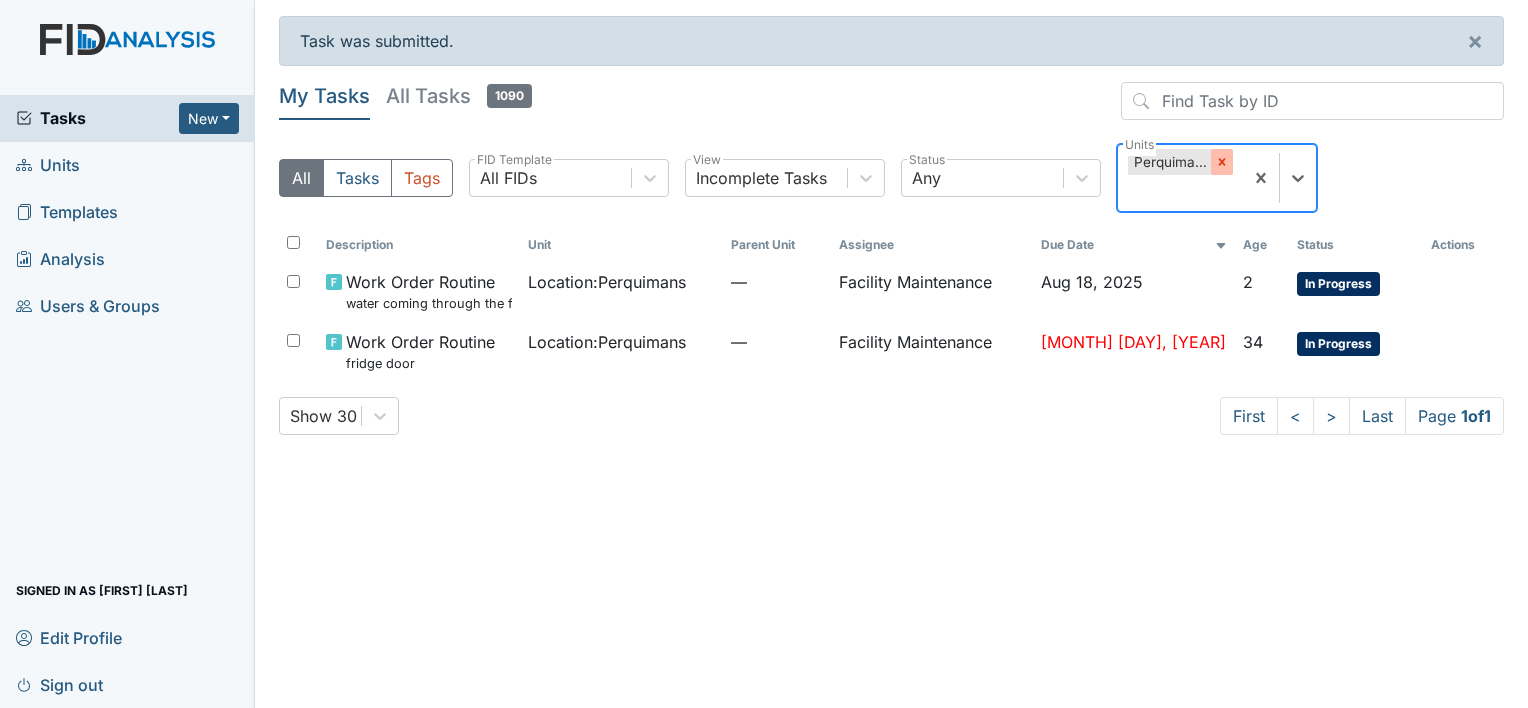 click 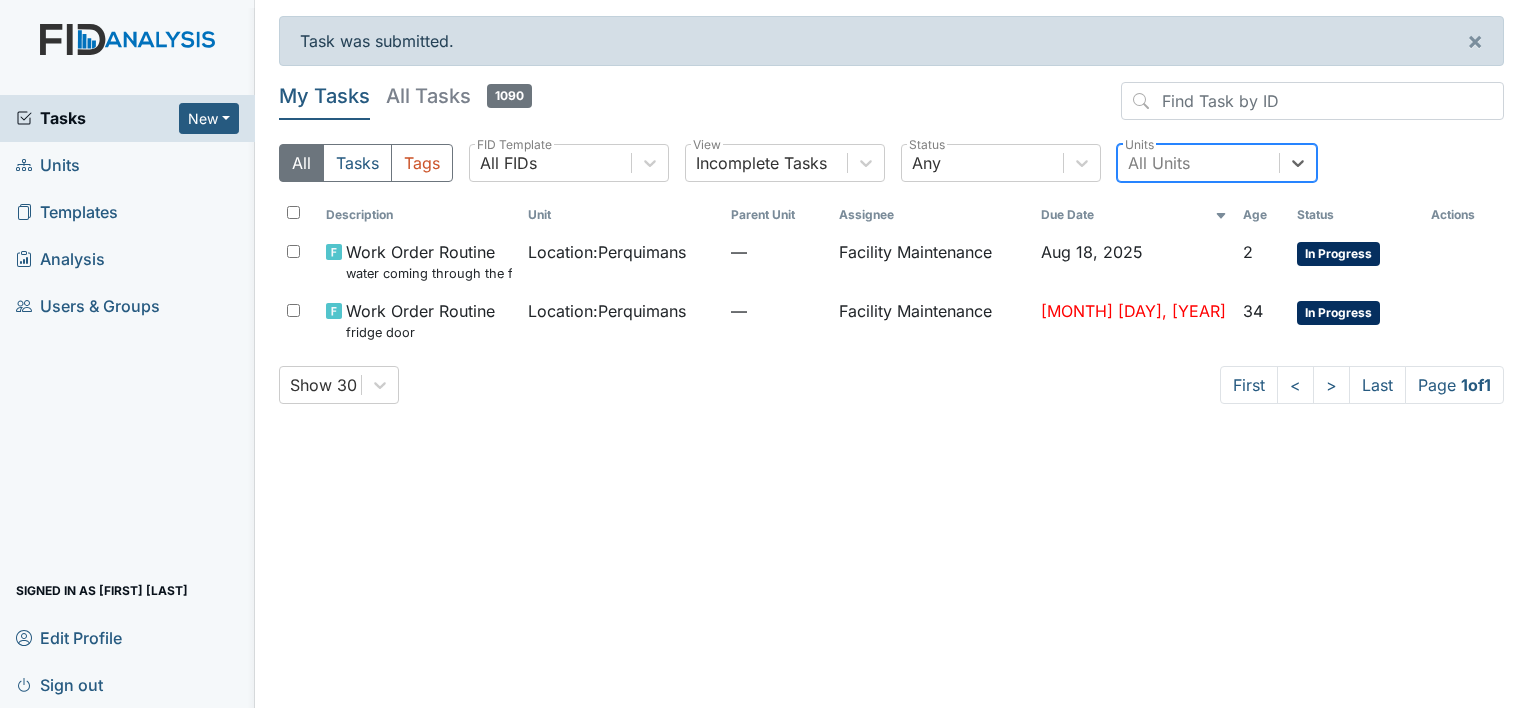 click on "All Units" at bounding box center [1159, 163] 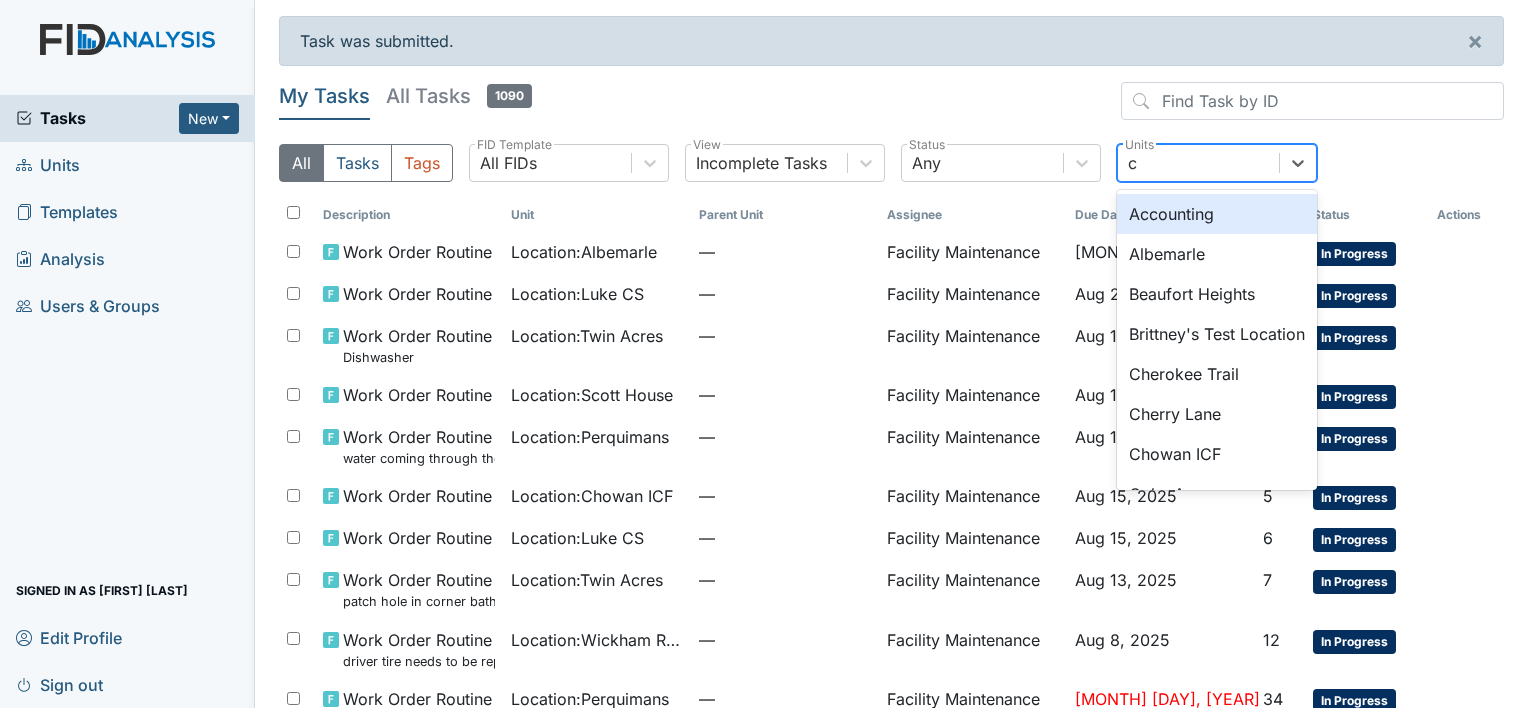 type on "co" 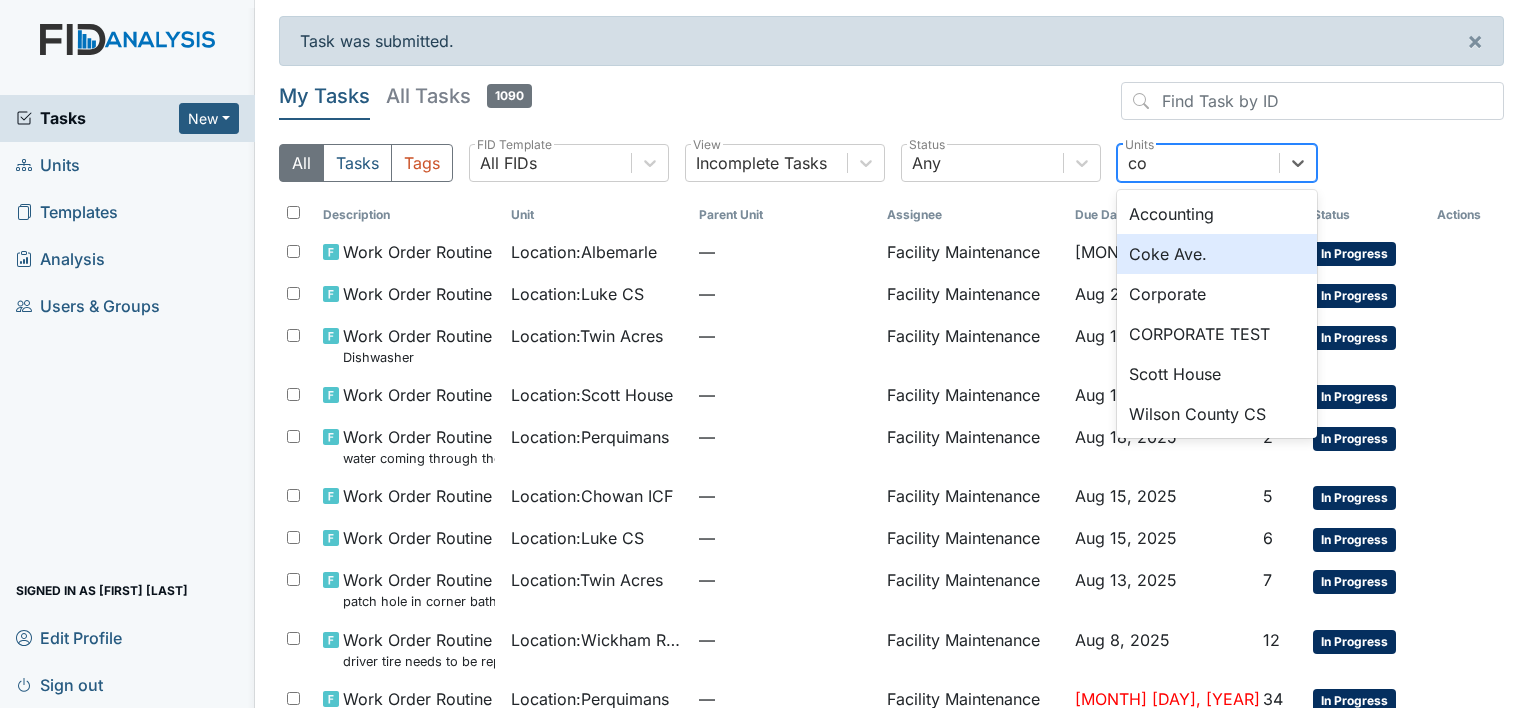 click on "Coke Ave." at bounding box center [1217, 254] 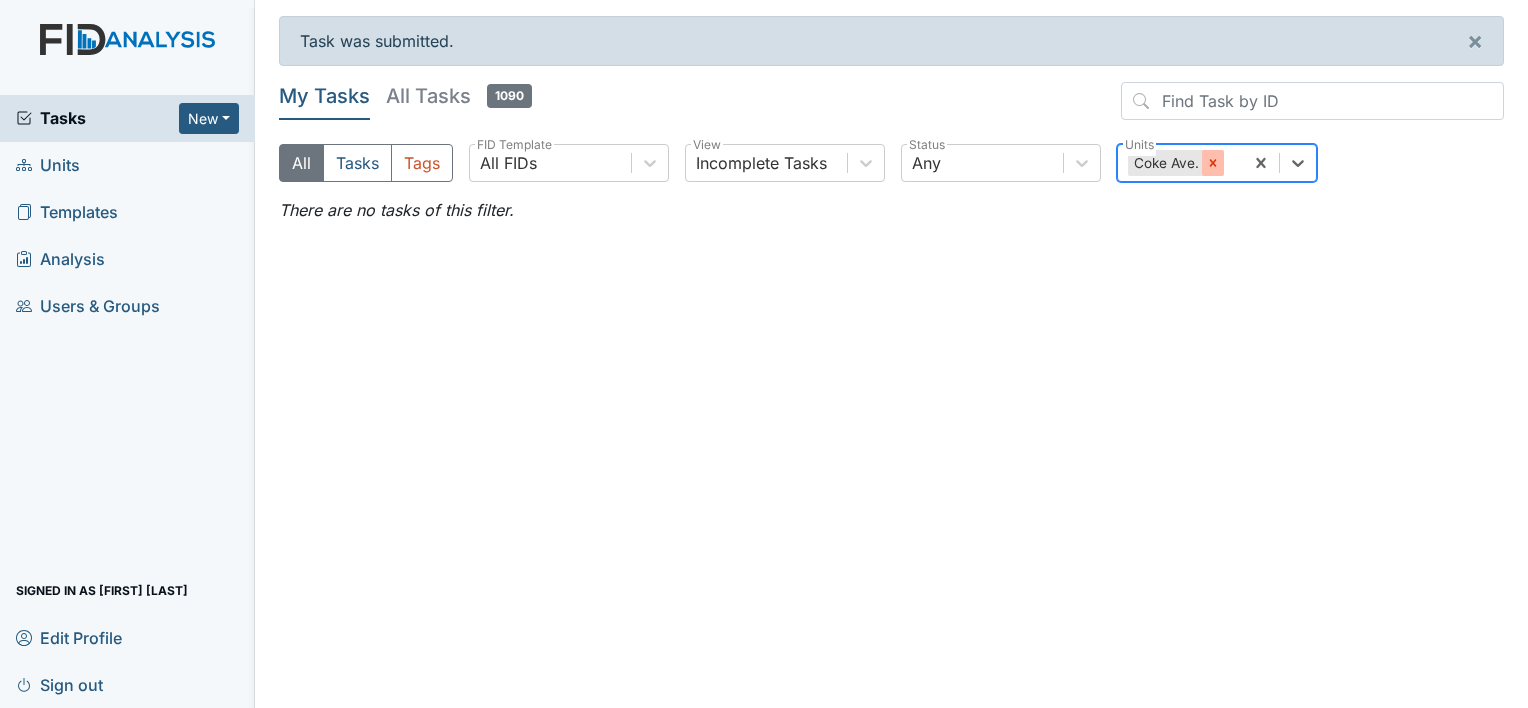 click 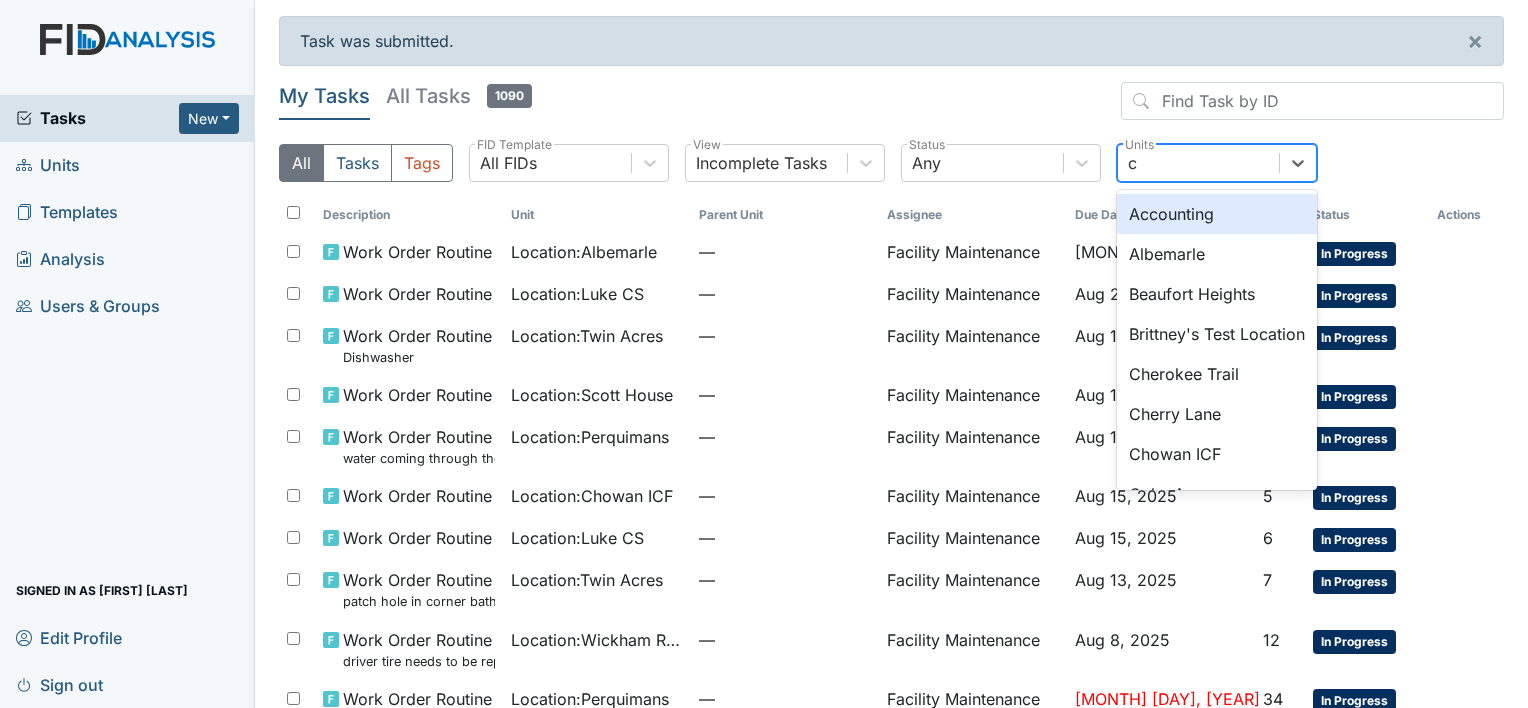 type on "ch" 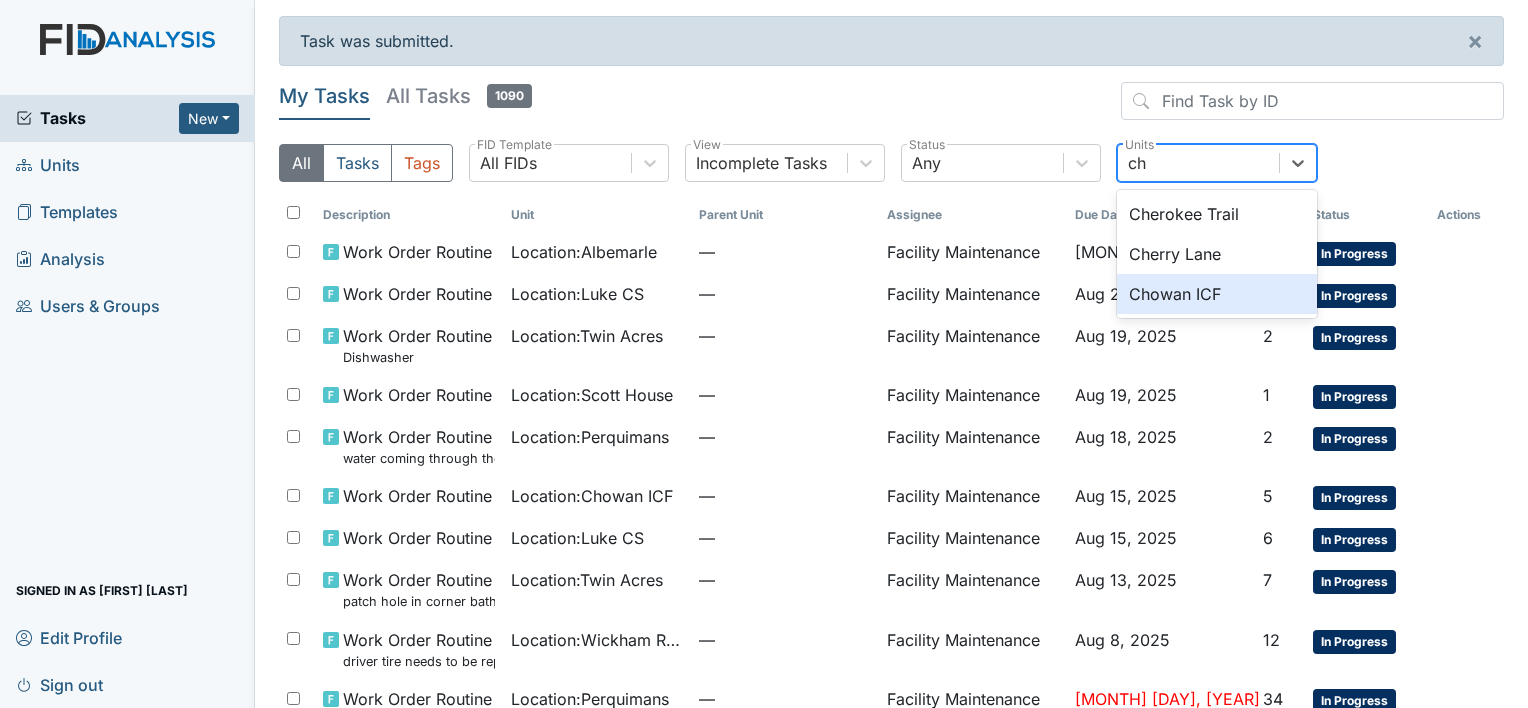 click on "Chowan ICF" at bounding box center (1217, 294) 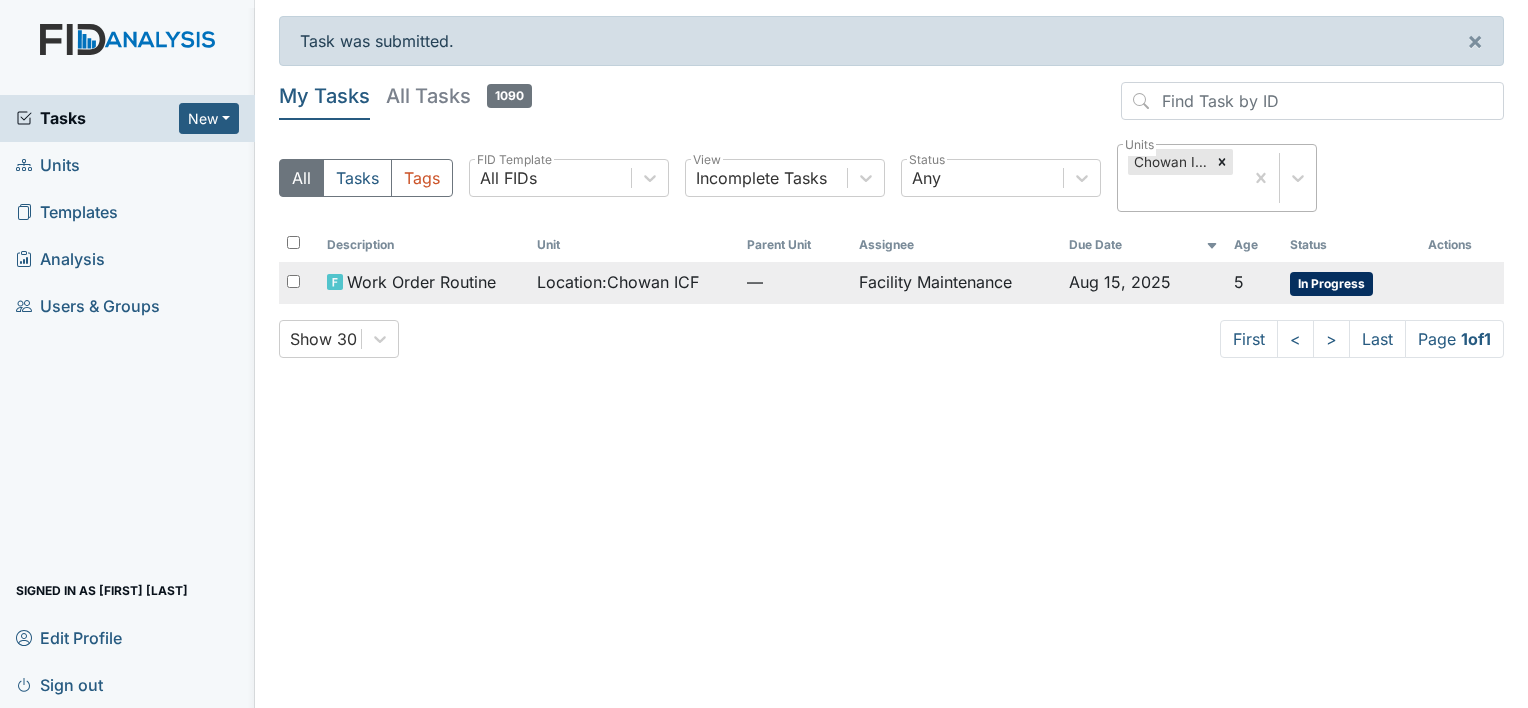 click on "Location : Chowan ICF" at bounding box center (618, 282) 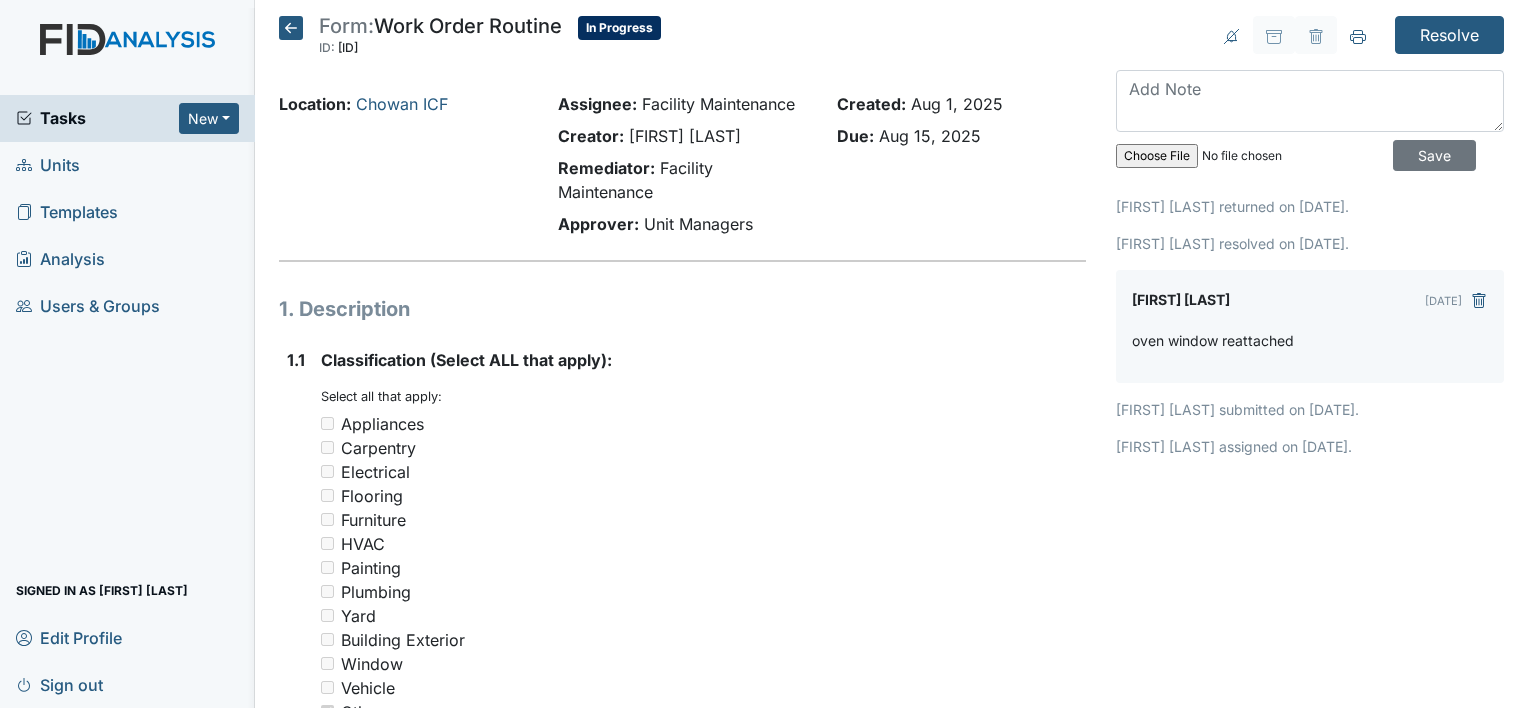 scroll, scrollTop: 0, scrollLeft: 0, axis: both 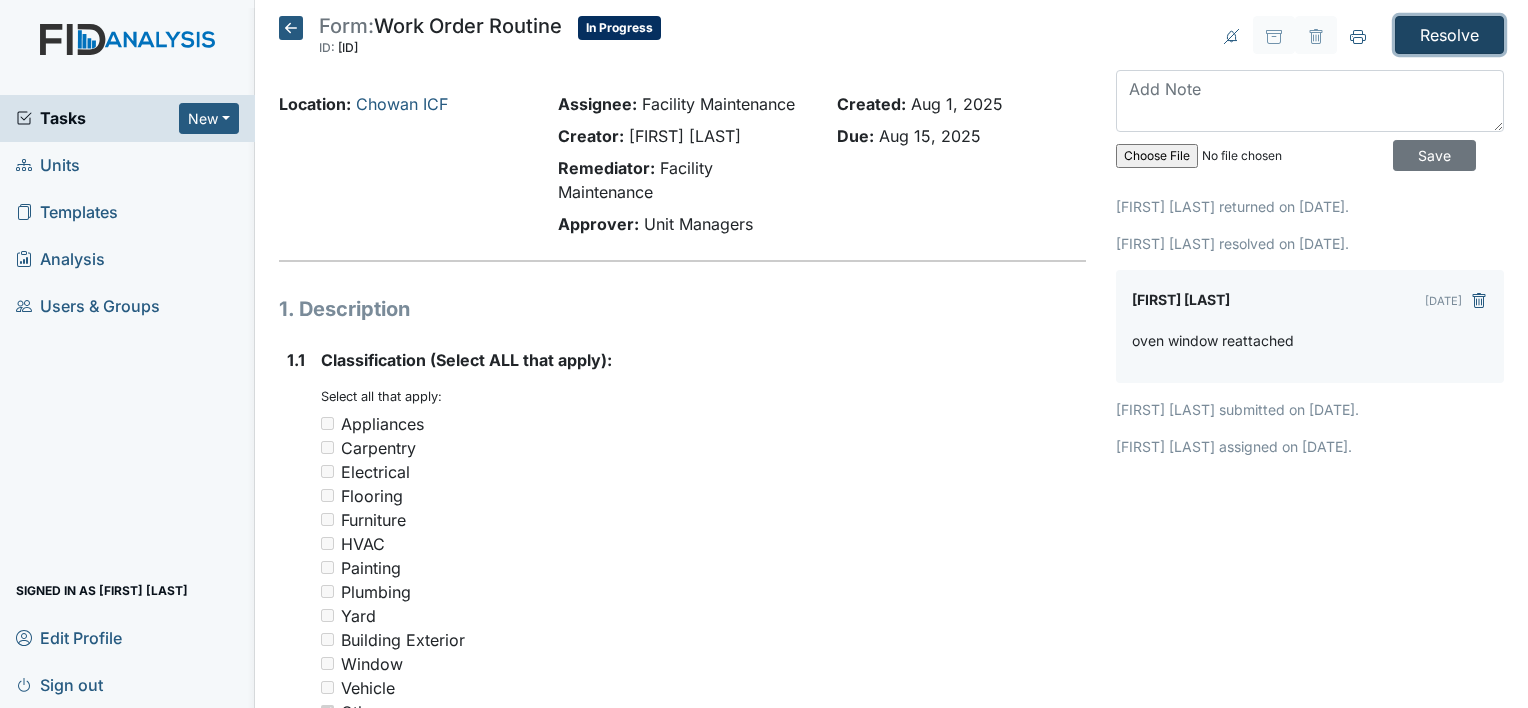 click on "Resolve" at bounding box center (1449, 35) 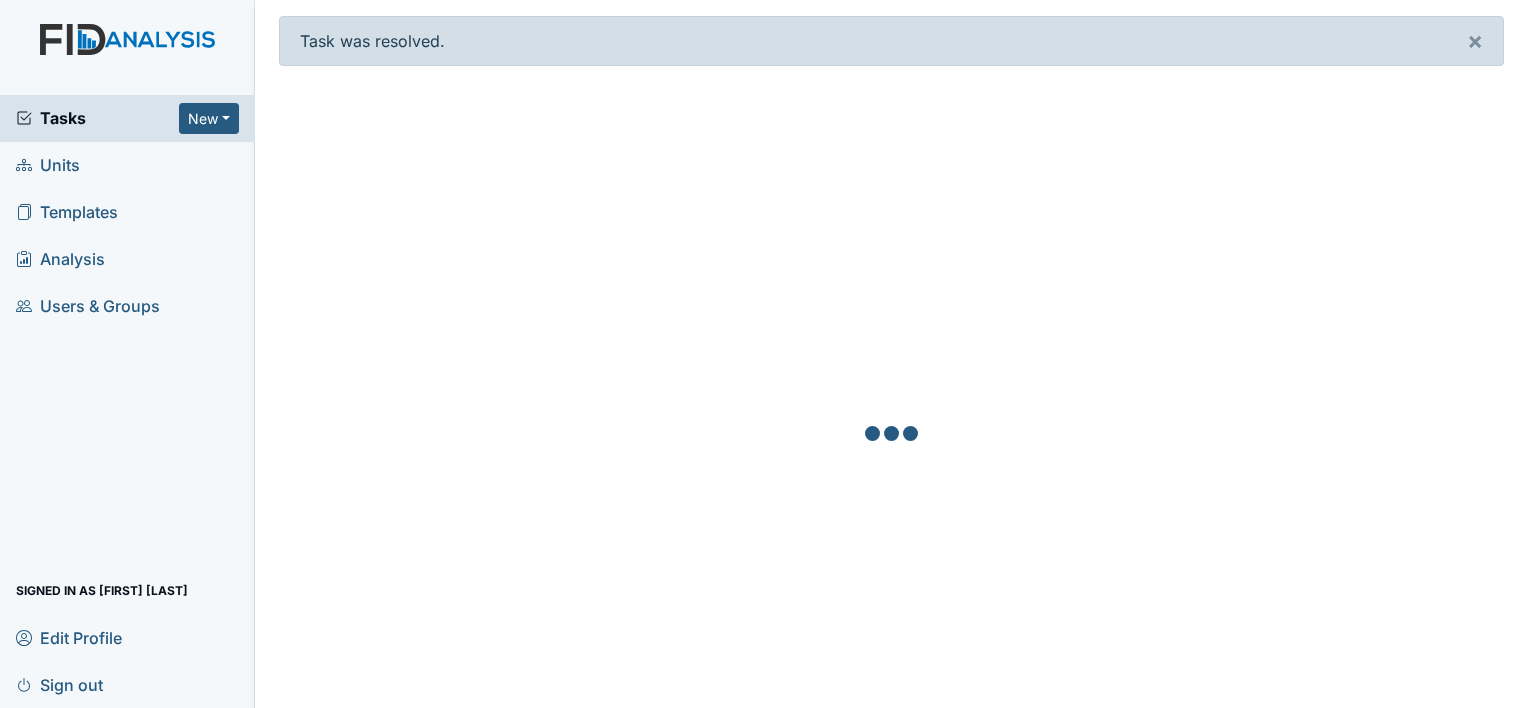 scroll, scrollTop: 0, scrollLeft: 0, axis: both 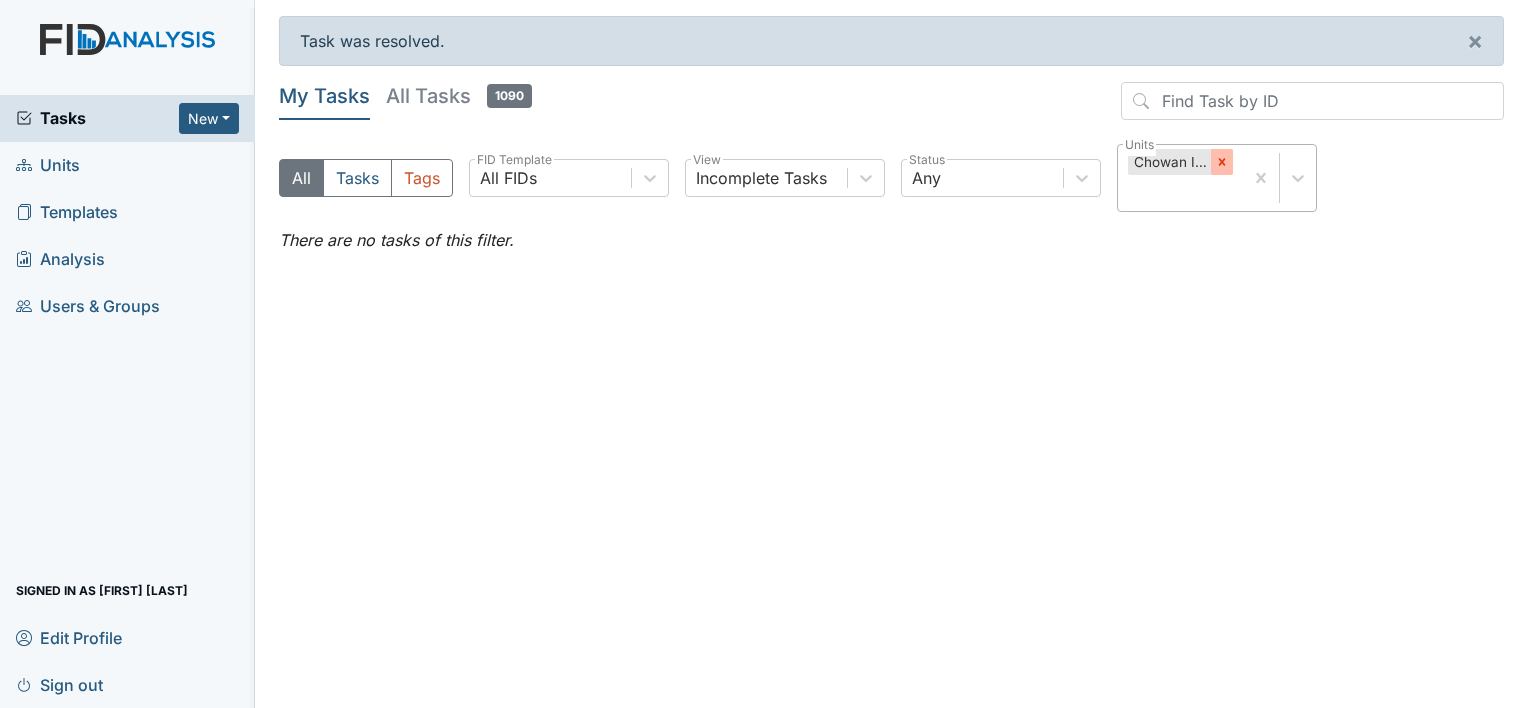 click 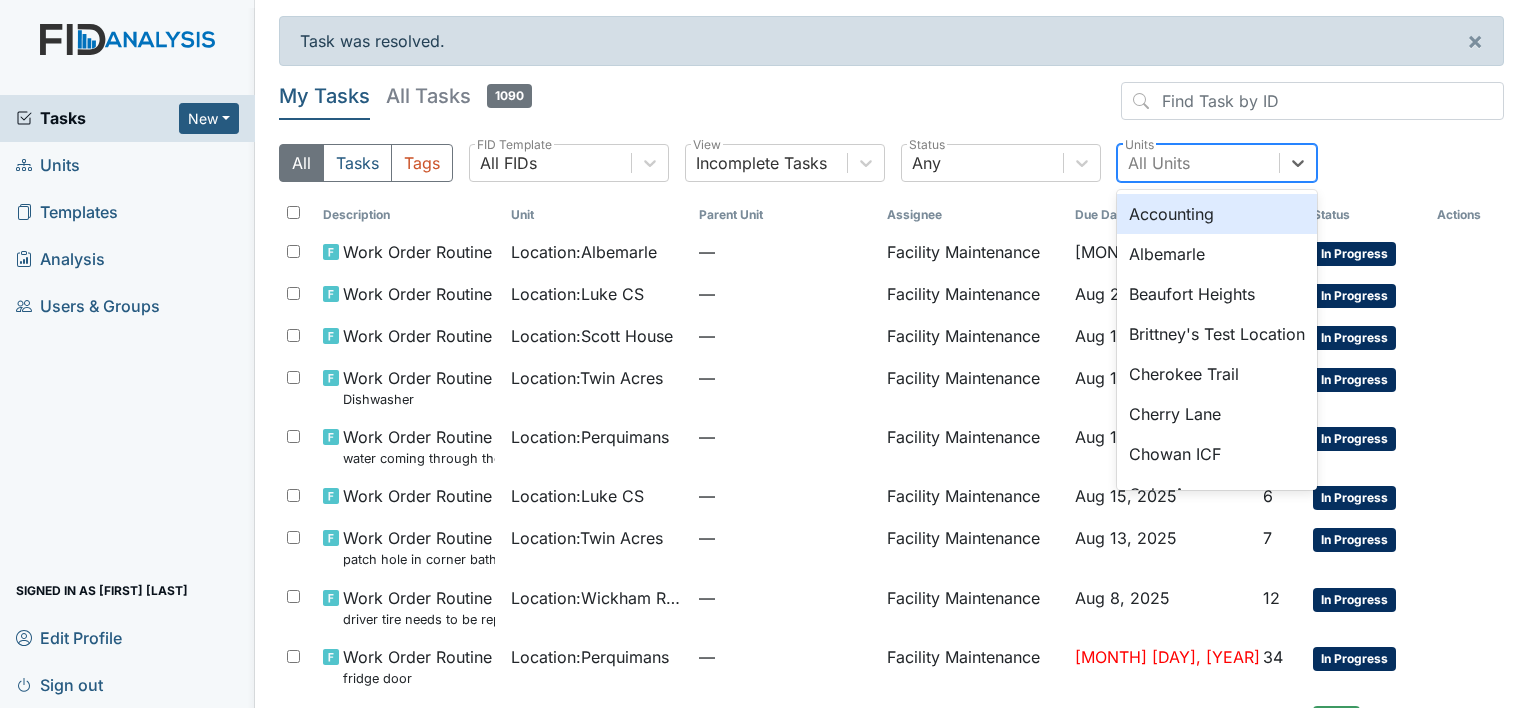 click on "All Units" at bounding box center (1159, 163) 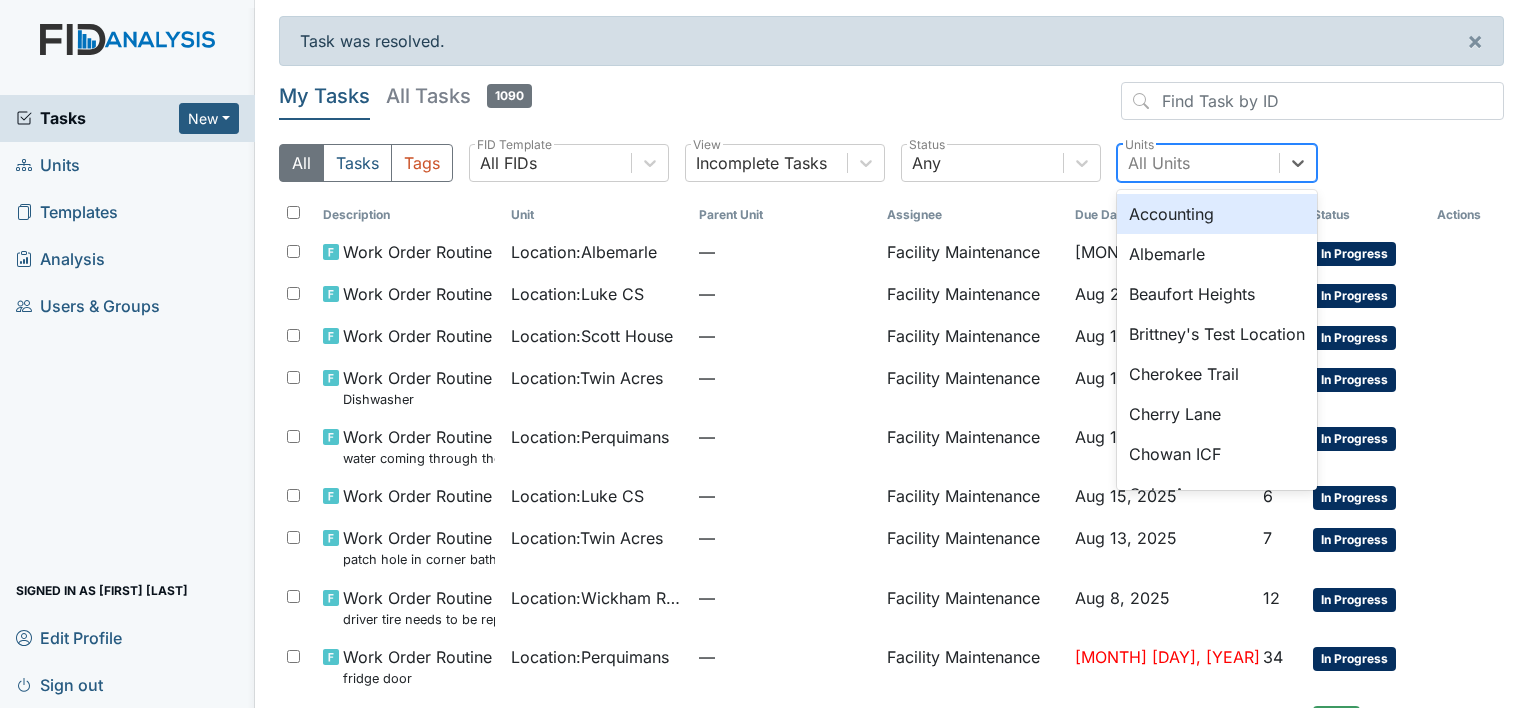 type on "a" 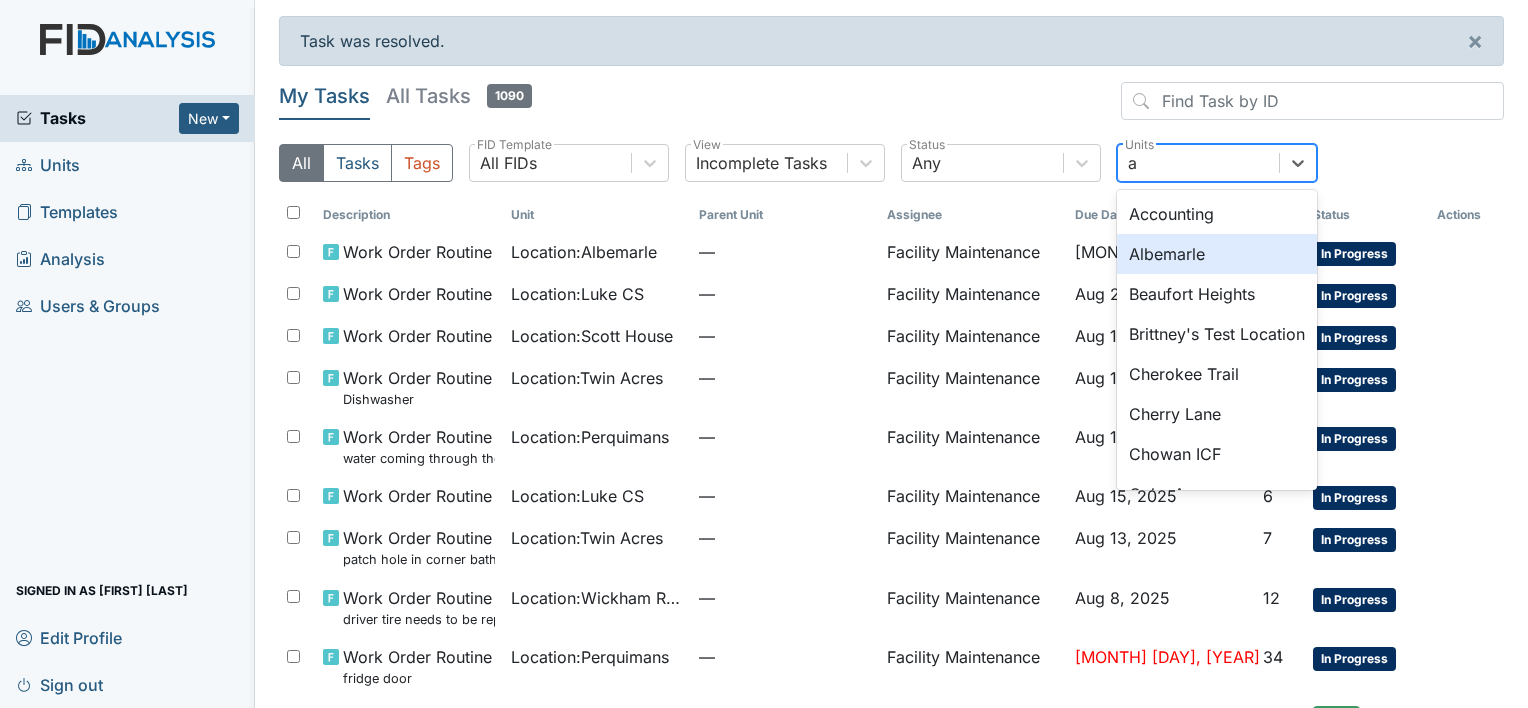 click on "Albemarle" at bounding box center [1217, 254] 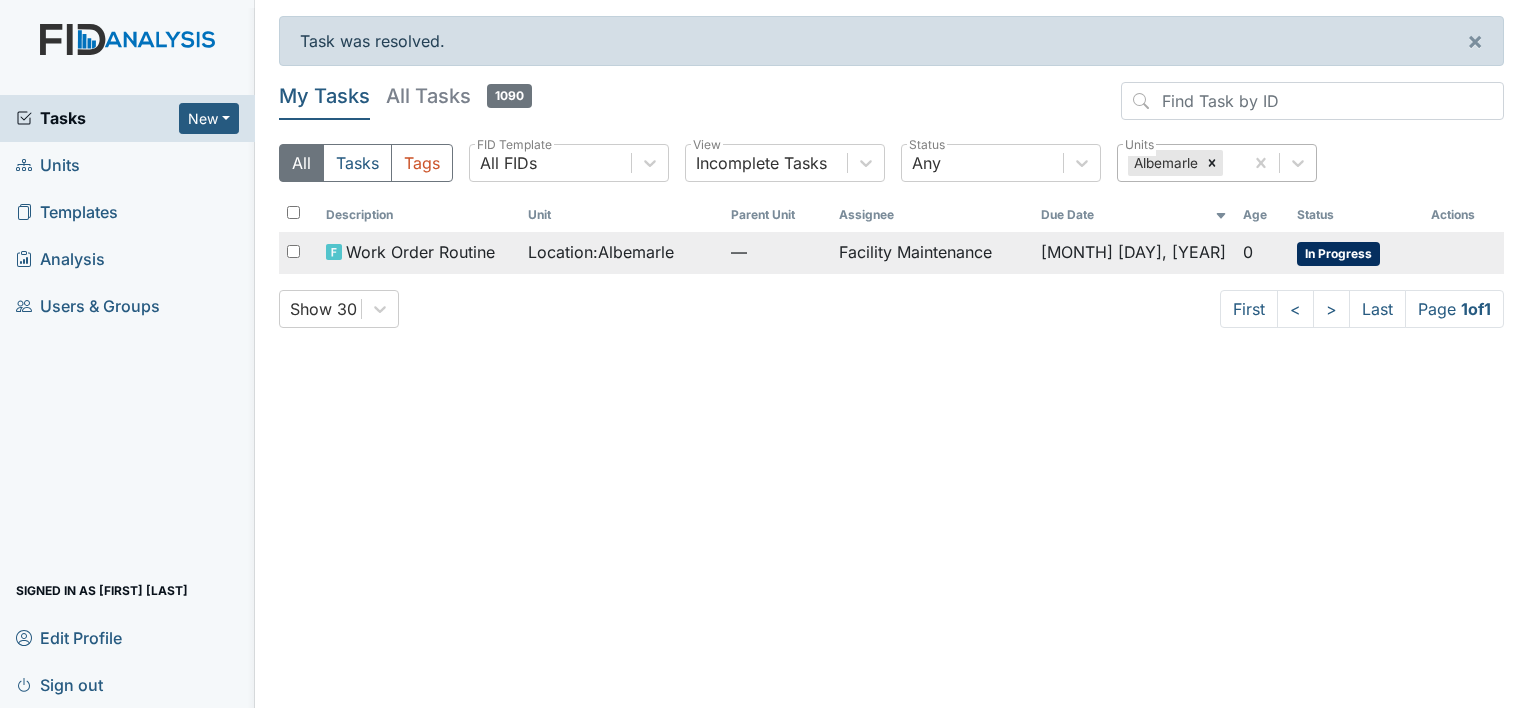 click on "Facility Maintenance" at bounding box center (932, 253) 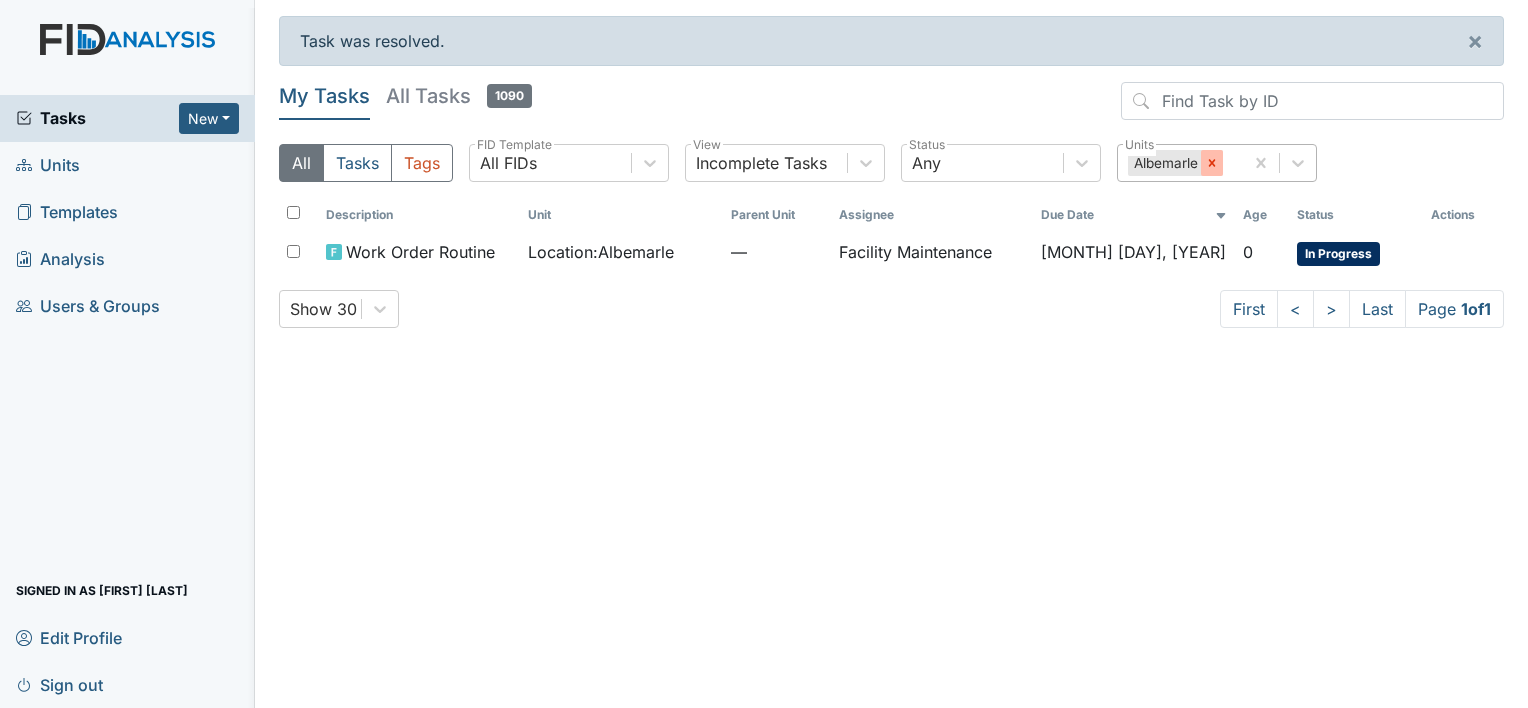 click 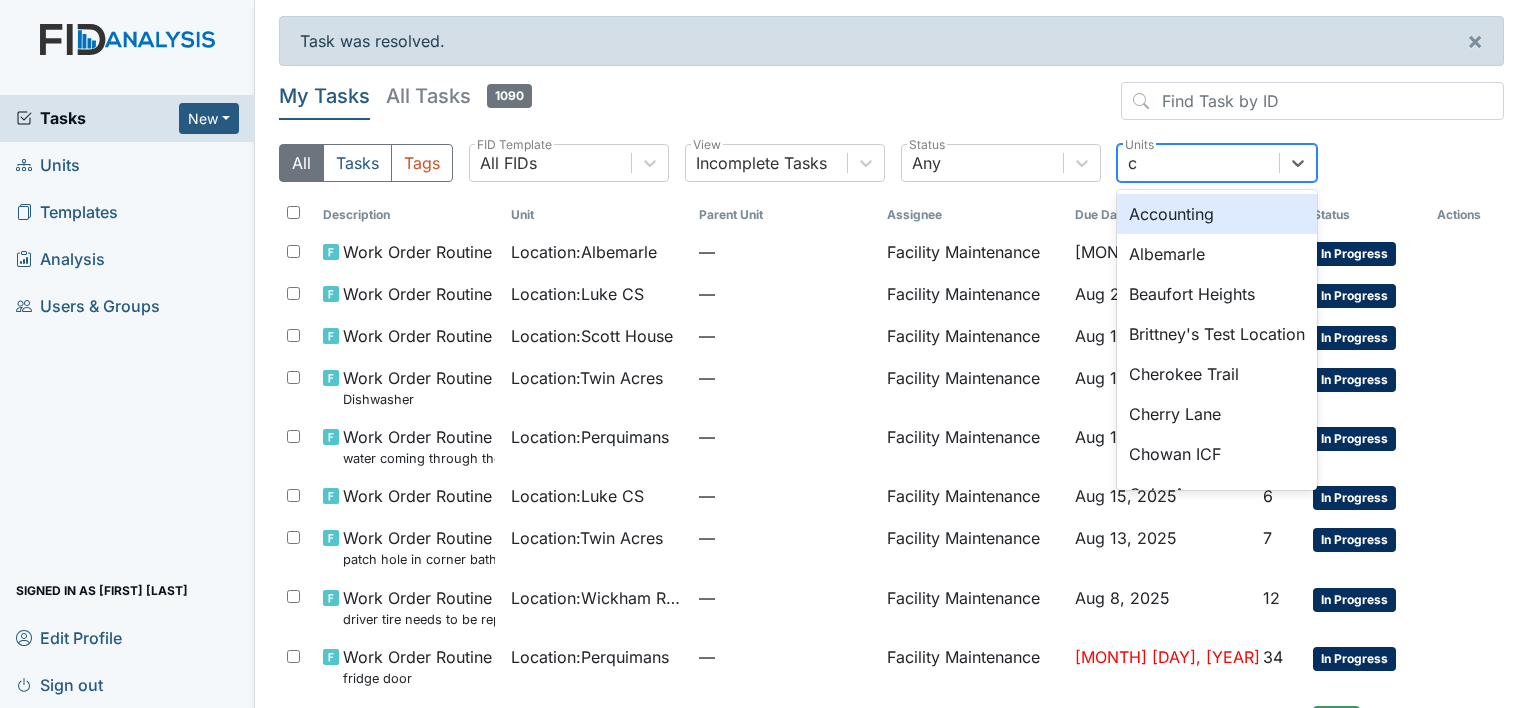 type on "ch" 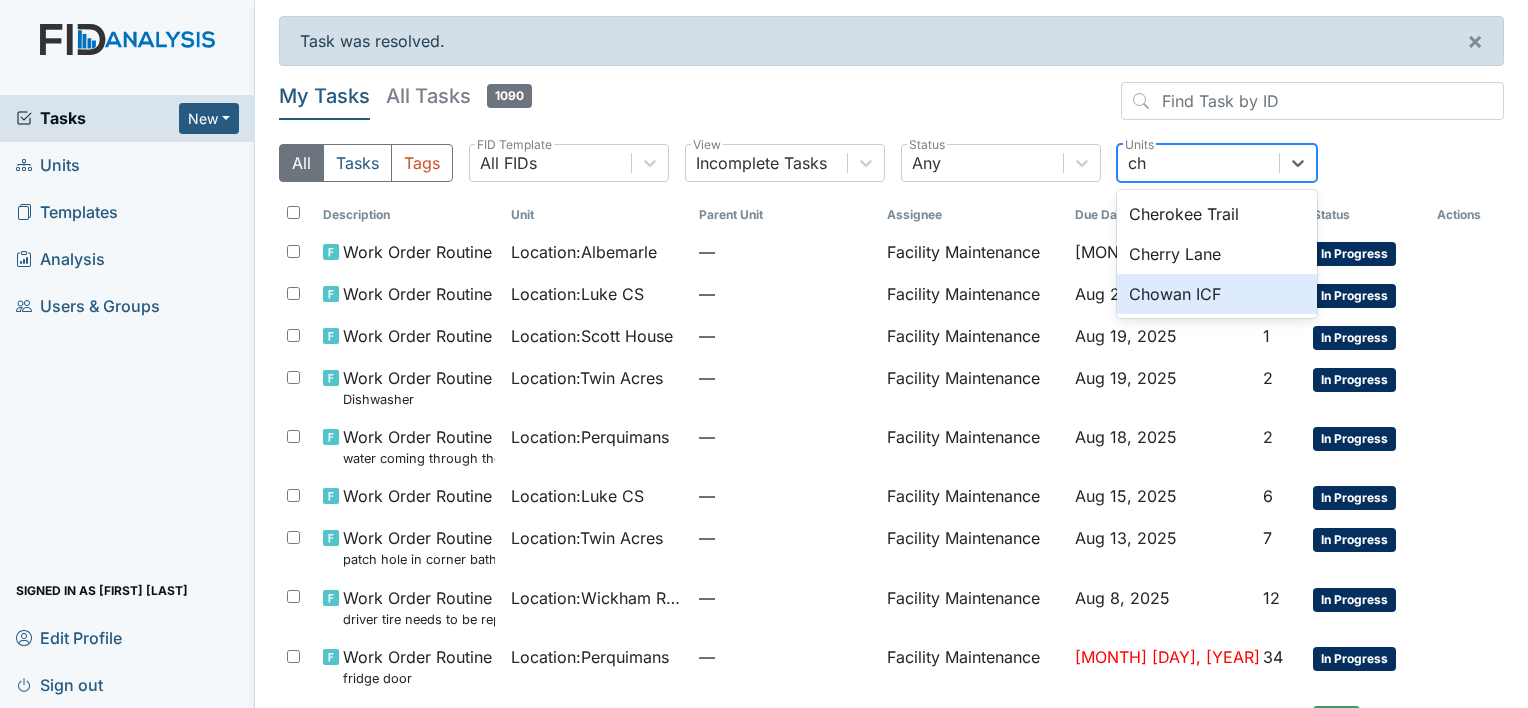 click on "Chowan ICF" at bounding box center (1217, 294) 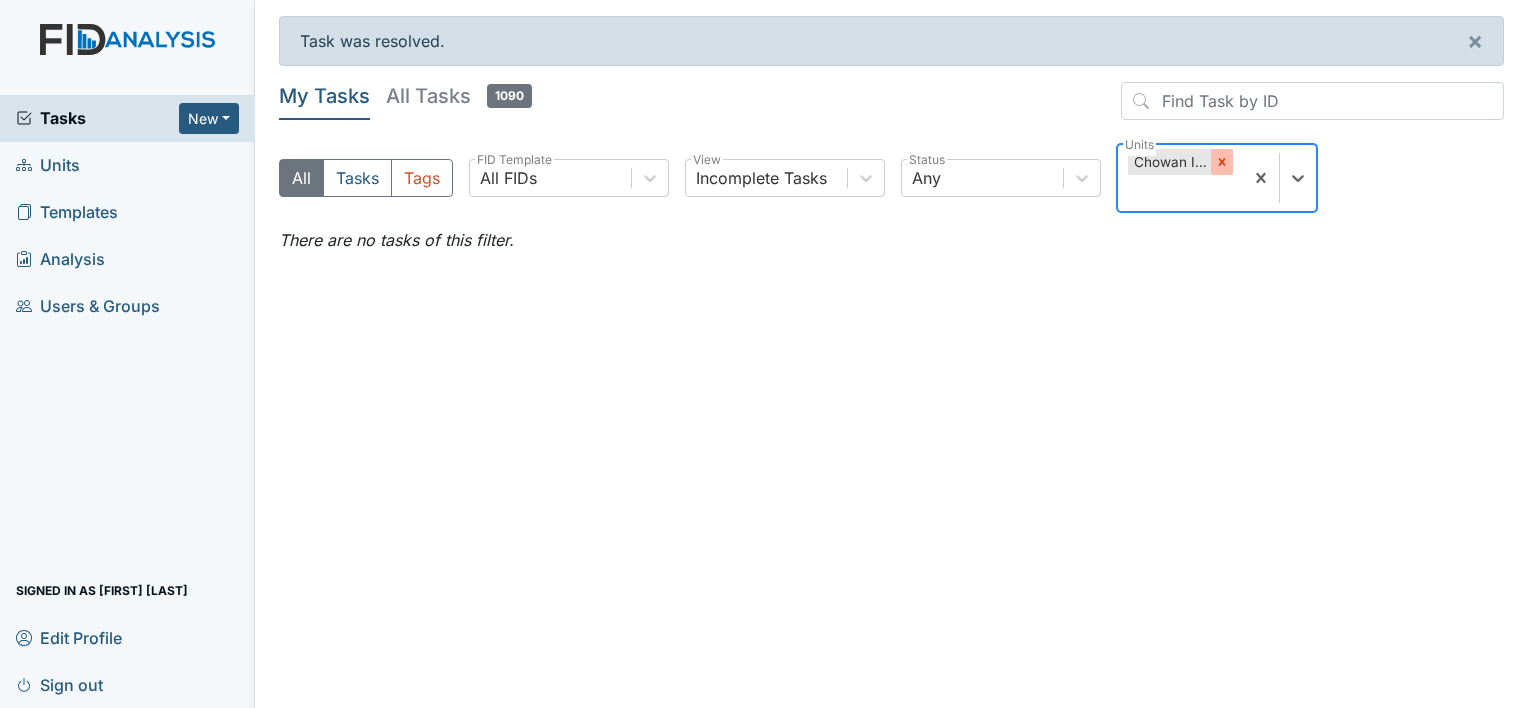 click 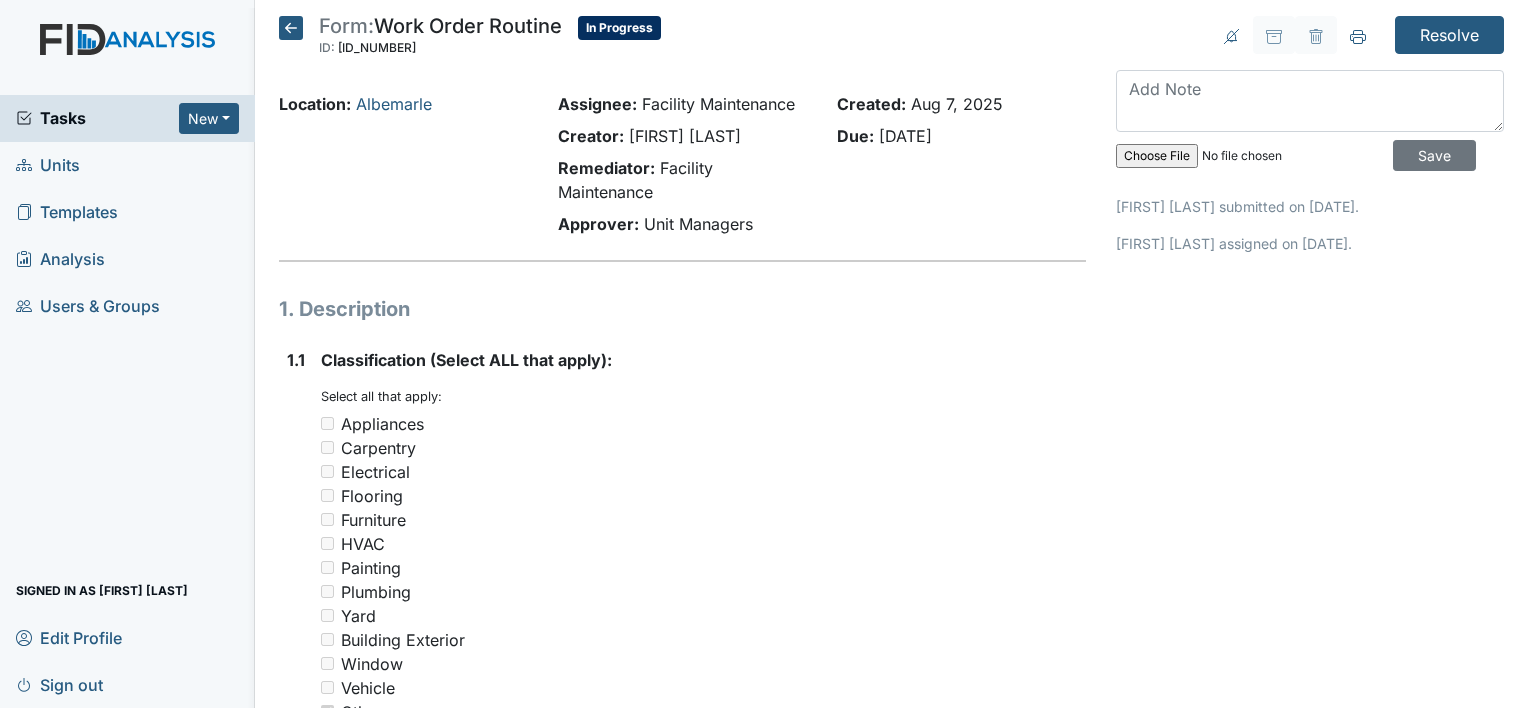 scroll, scrollTop: 0, scrollLeft: 0, axis: both 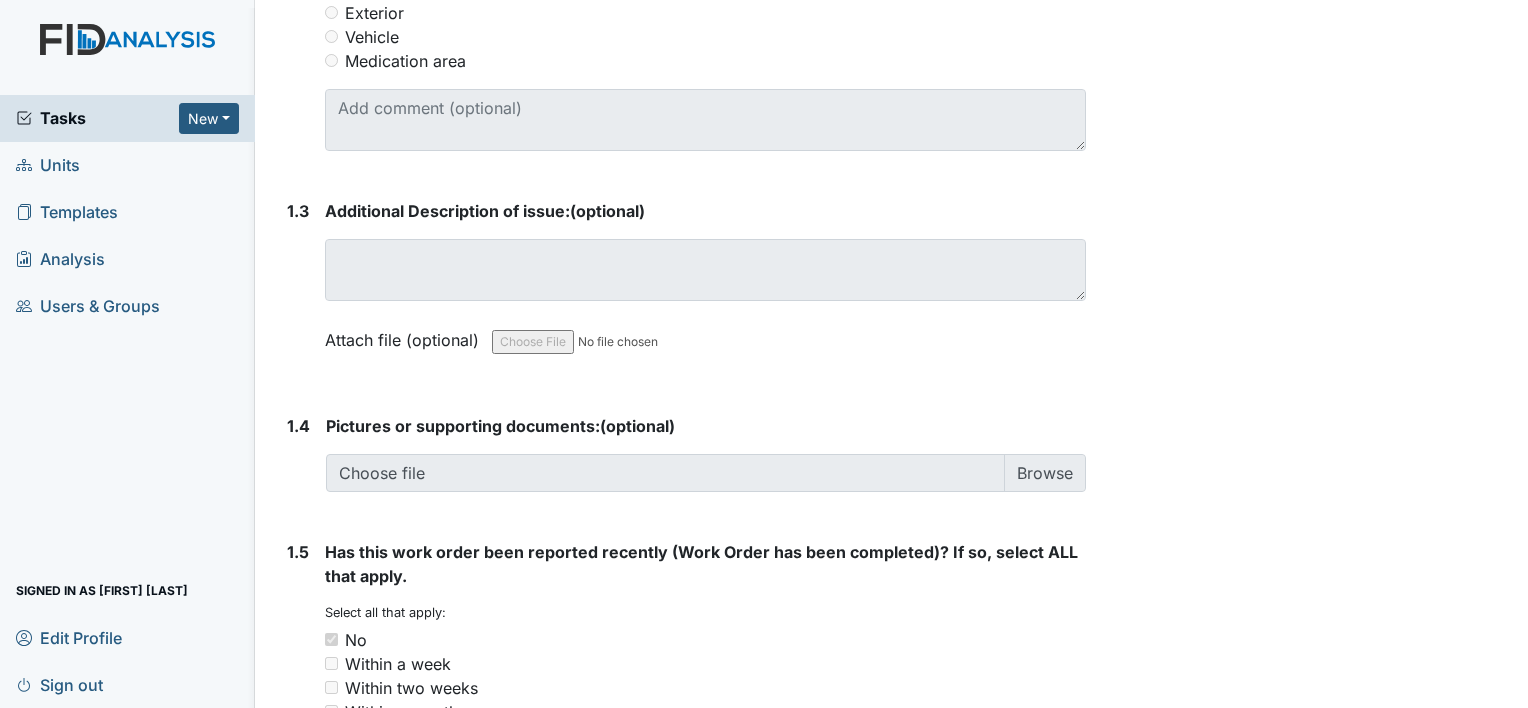 drag, startPoint x: 1517, startPoint y: 692, endPoint x: 920, endPoint y: 412, distance: 659.4005 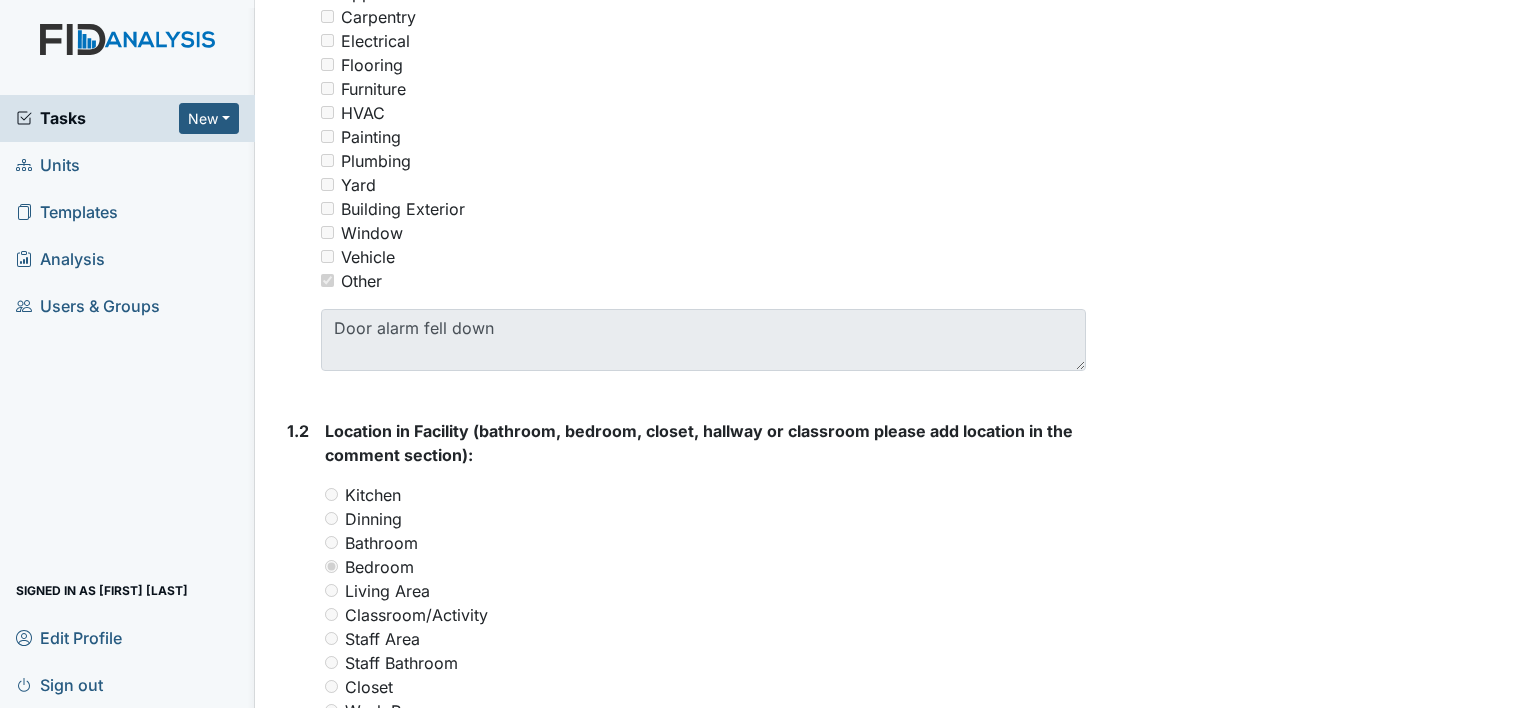 scroll, scrollTop: 351, scrollLeft: 0, axis: vertical 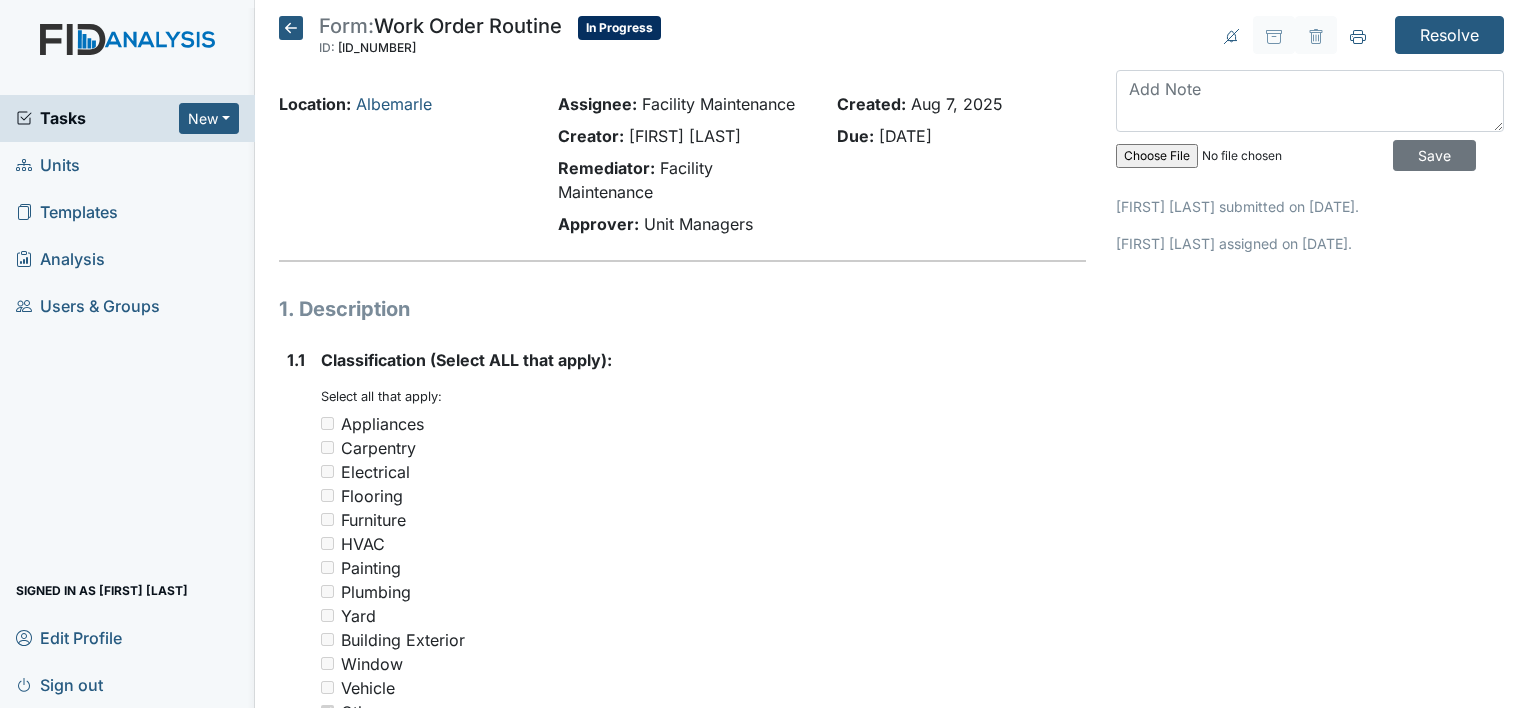 click on "1. Description" at bounding box center [682, 309] 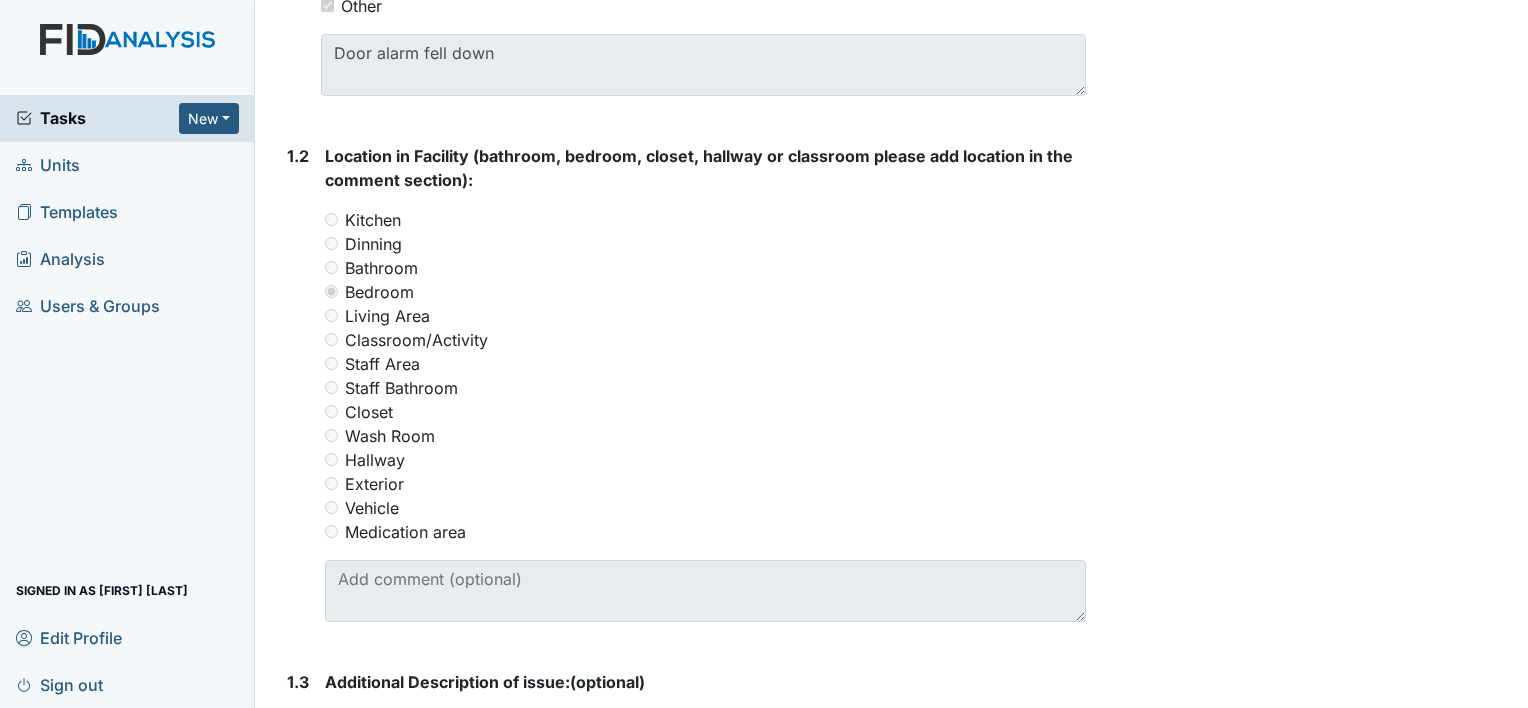 scroll, scrollTop: 786, scrollLeft: 0, axis: vertical 